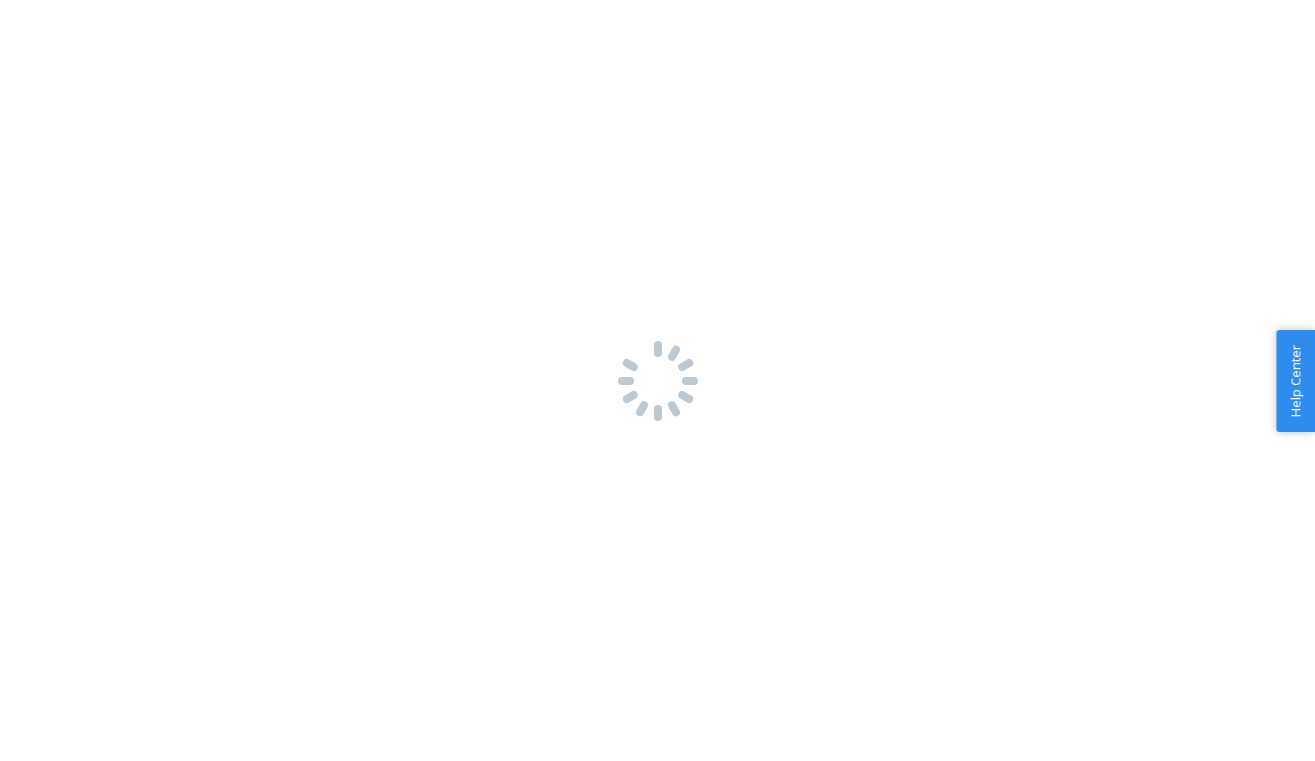 scroll, scrollTop: 0, scrollLeft: 0, axis: both 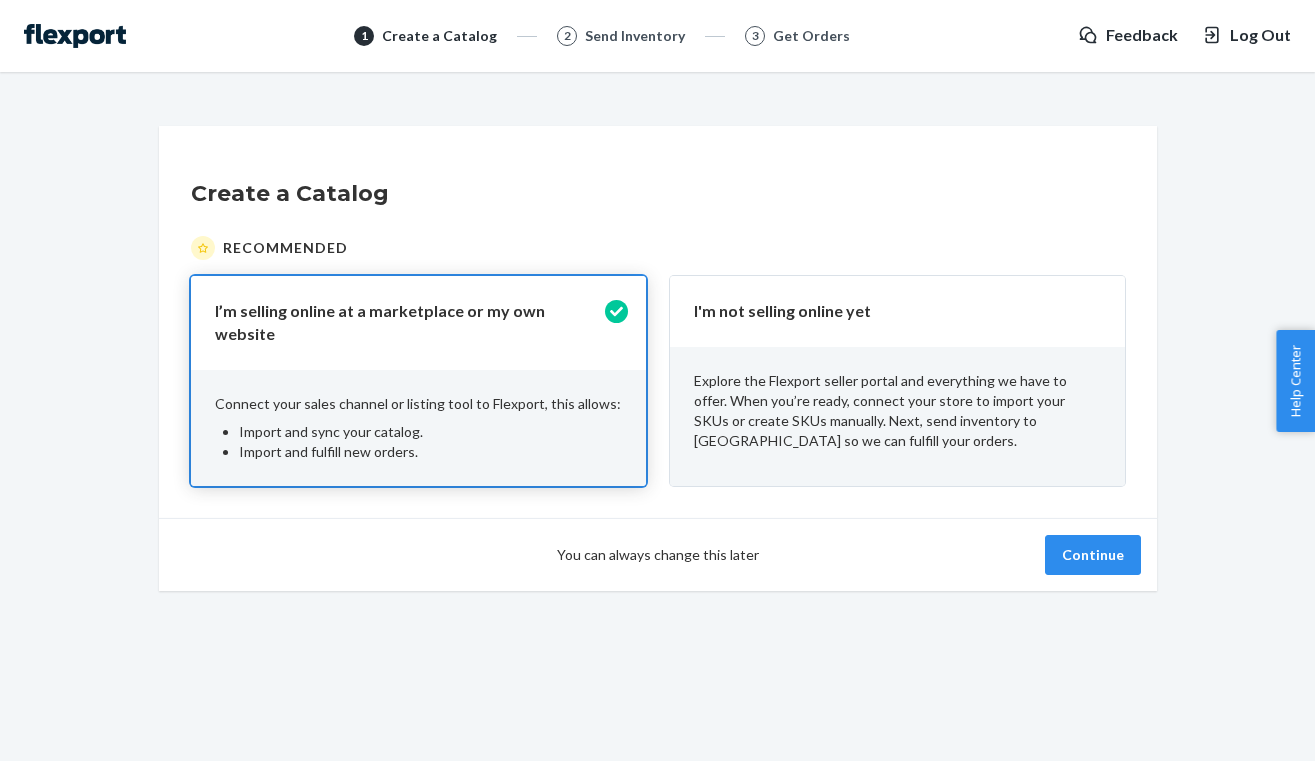 click on "You can always change this later" at bounding box center [658, 555] 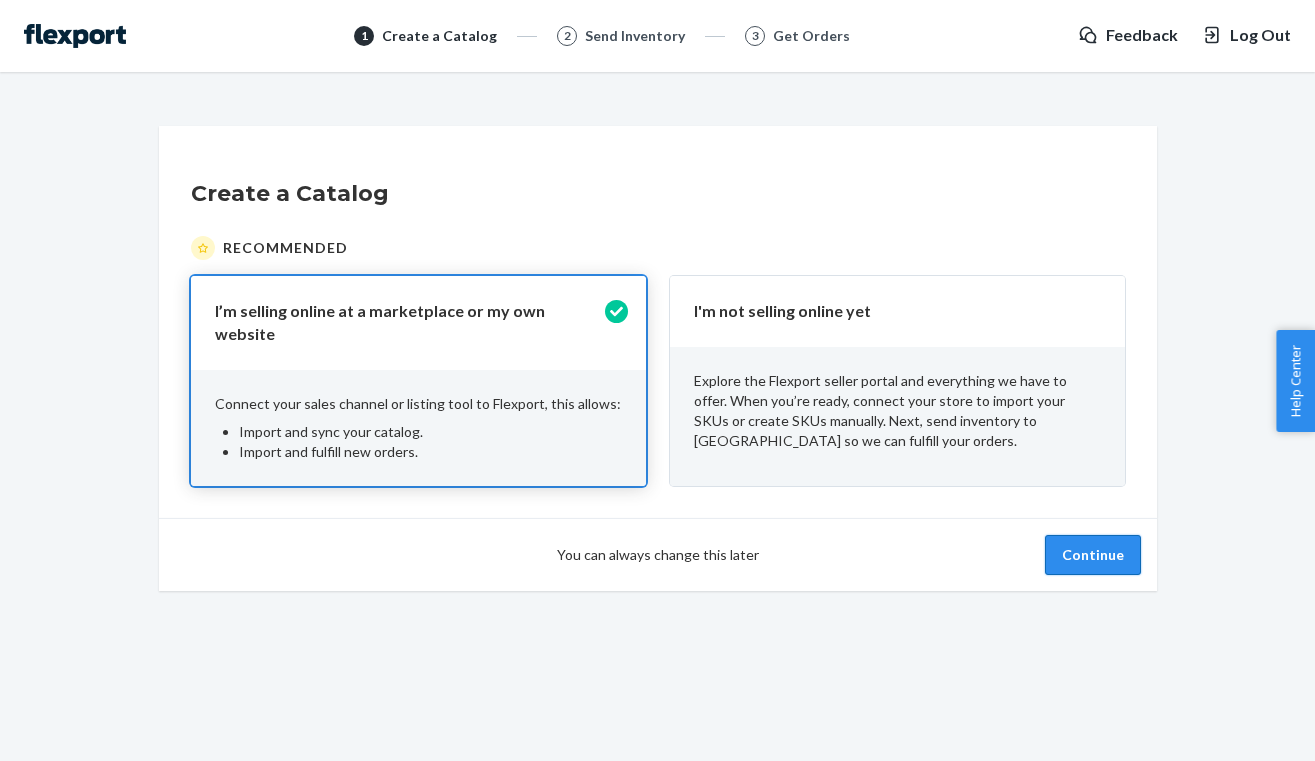 click on "Continue" at bounding box center [1093, 555] 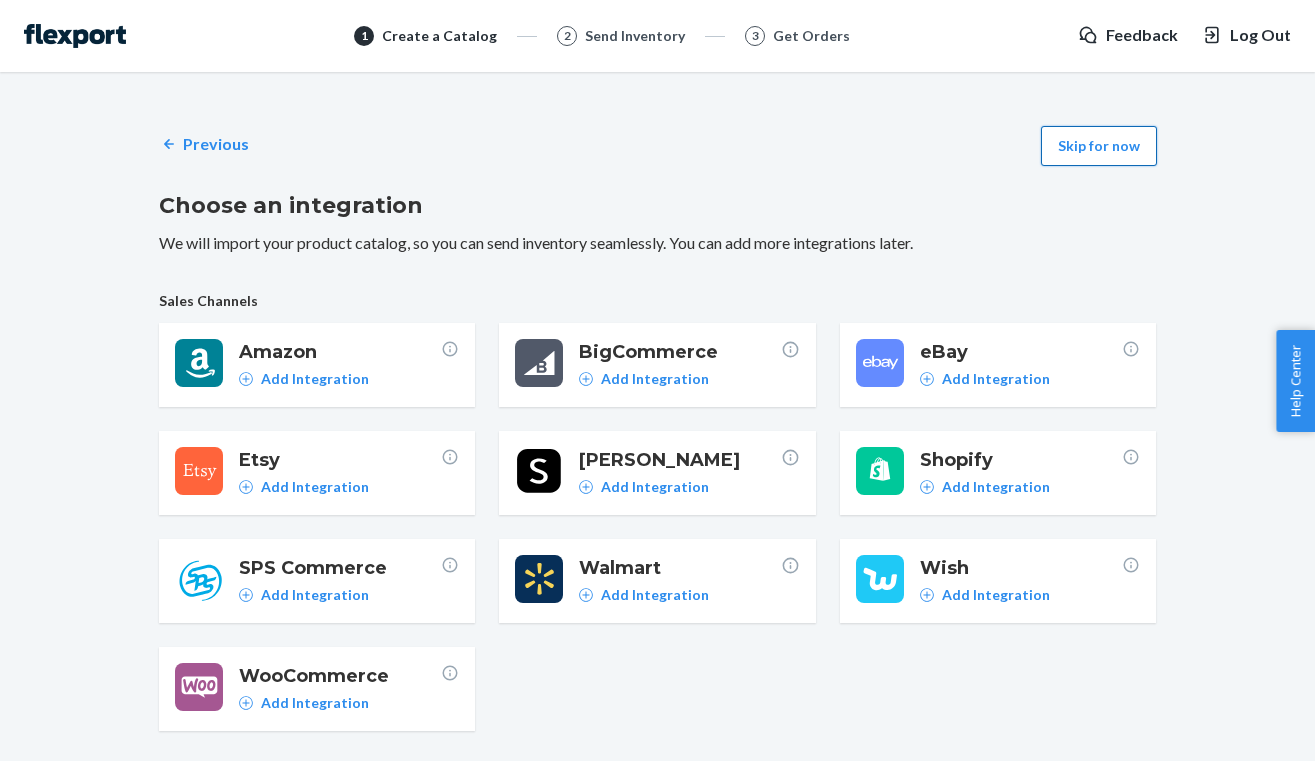 click on "Skip for now" at bounding box center (1099, 146) 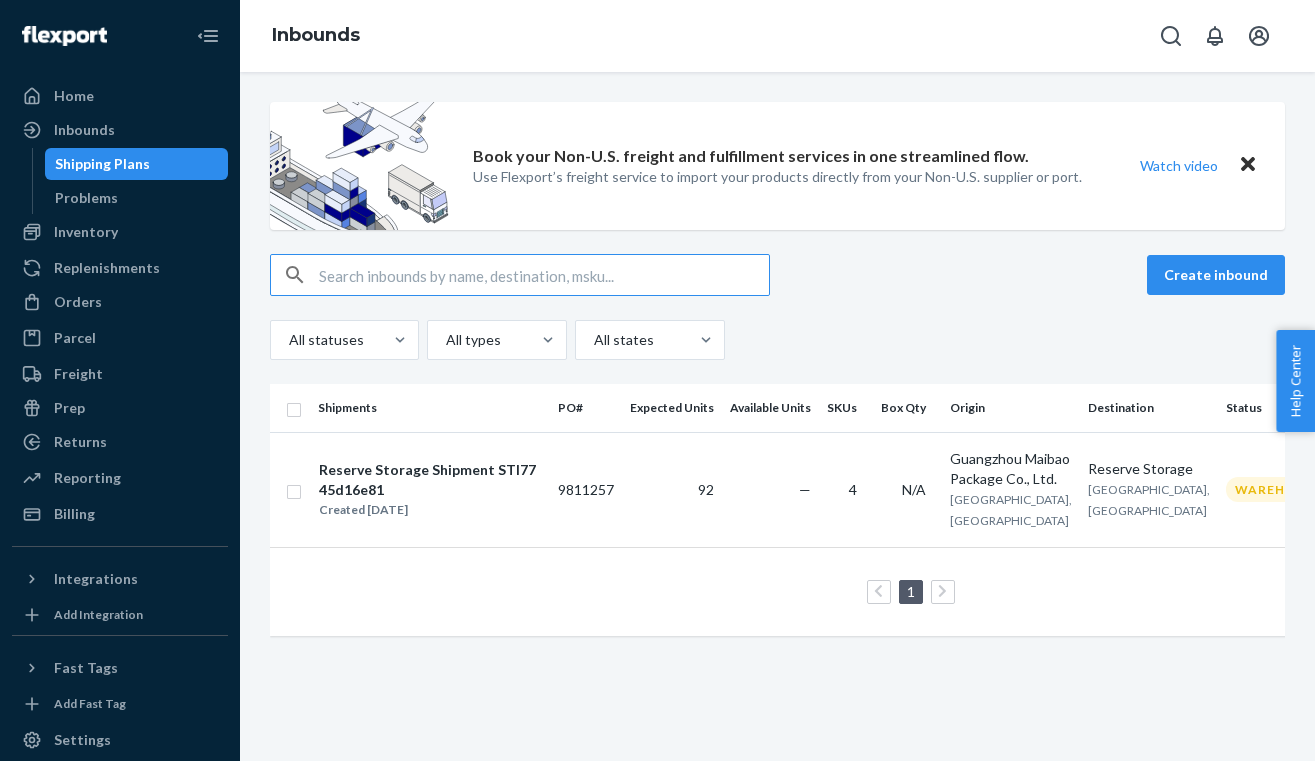 scroll, scrollTop: 0, scrollLeft: 0, axis: both 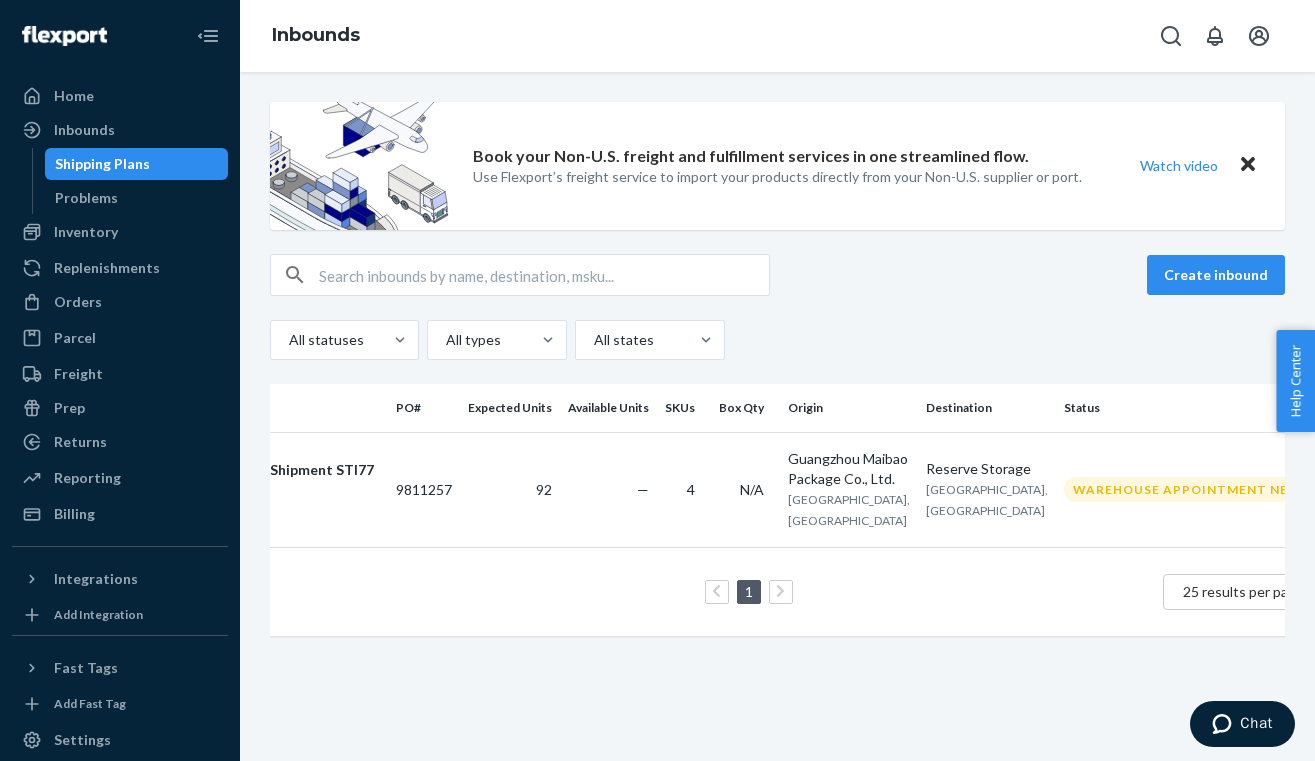 click on "Reserve Storage [GEOGRAPHIC_DATA], [GEOGRAPHIC_DATA]" at bounding box center [987, 489] 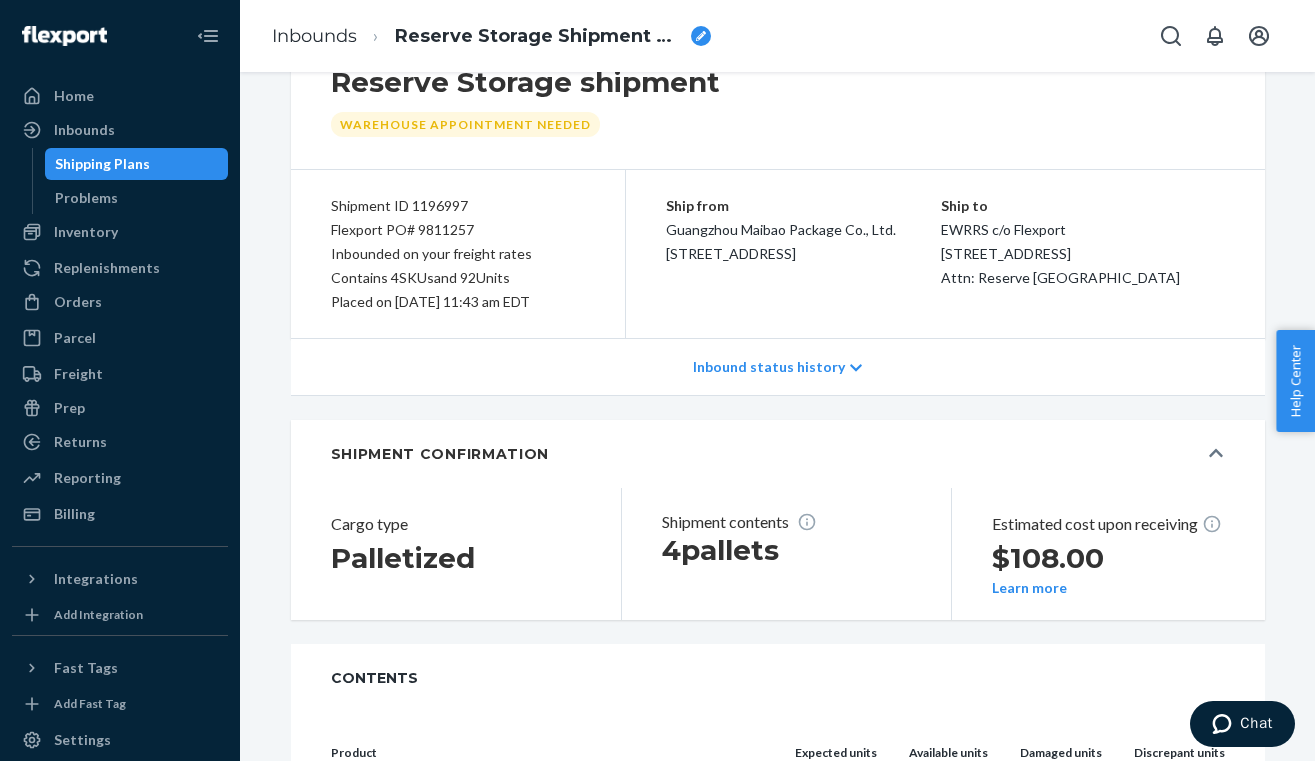 scroll, scrollTop: 188, scrollLeft: 0, axis: vertical 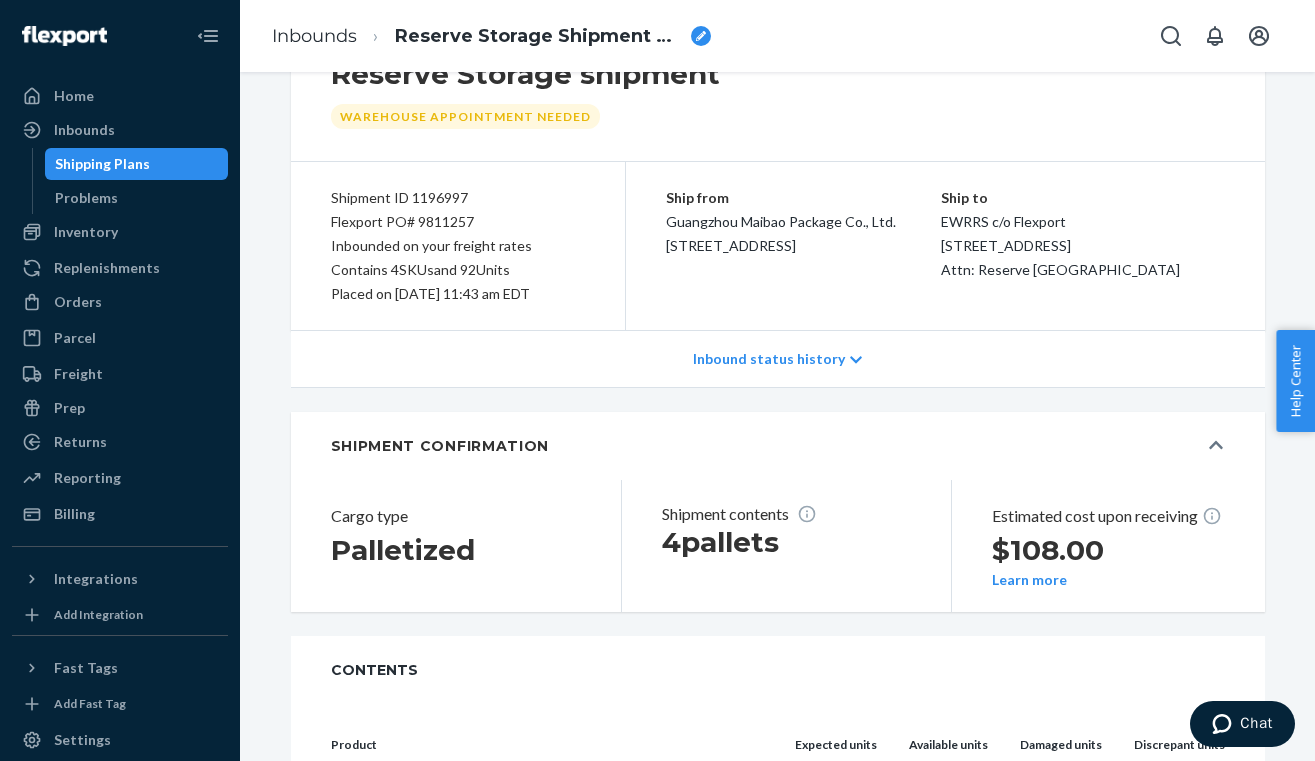 click on "Inbound status history" at bounding box center (769, 359) 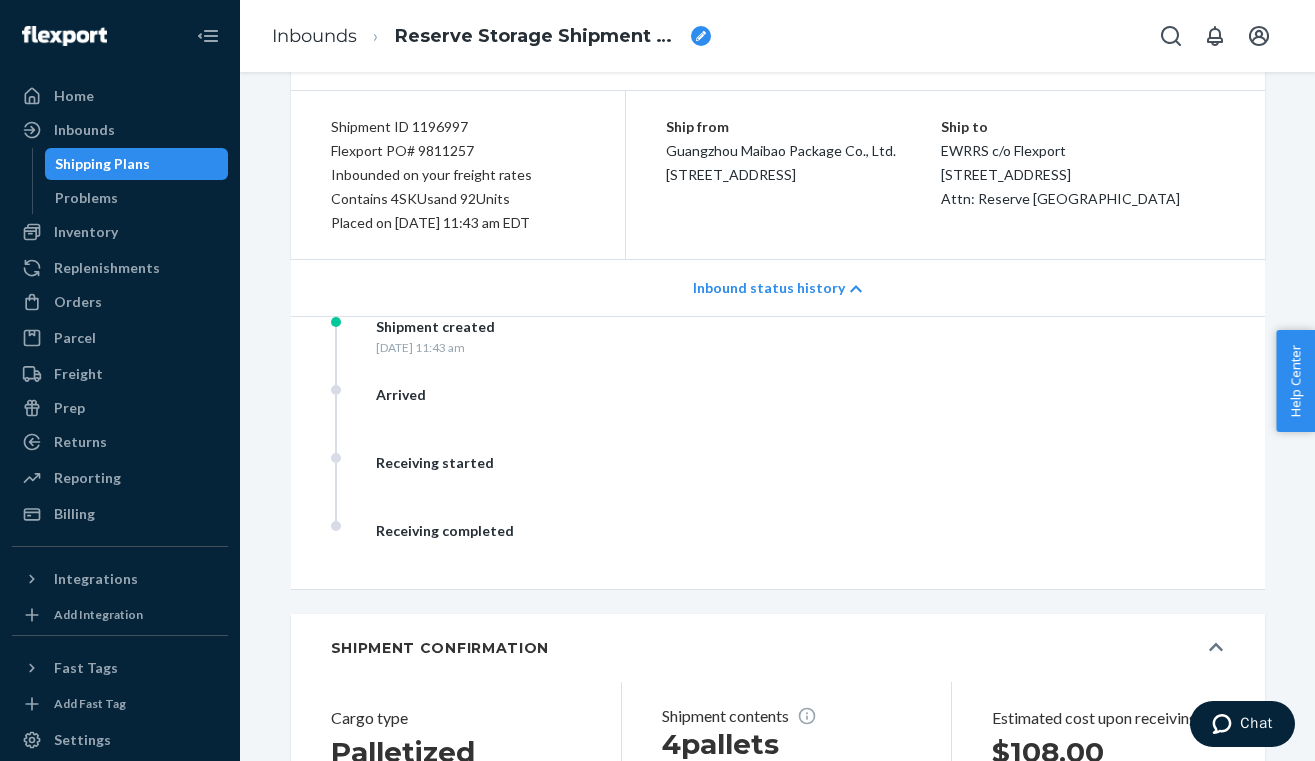 scroll, scrollTop: 262, scrollLeft: 0, axis: vertical 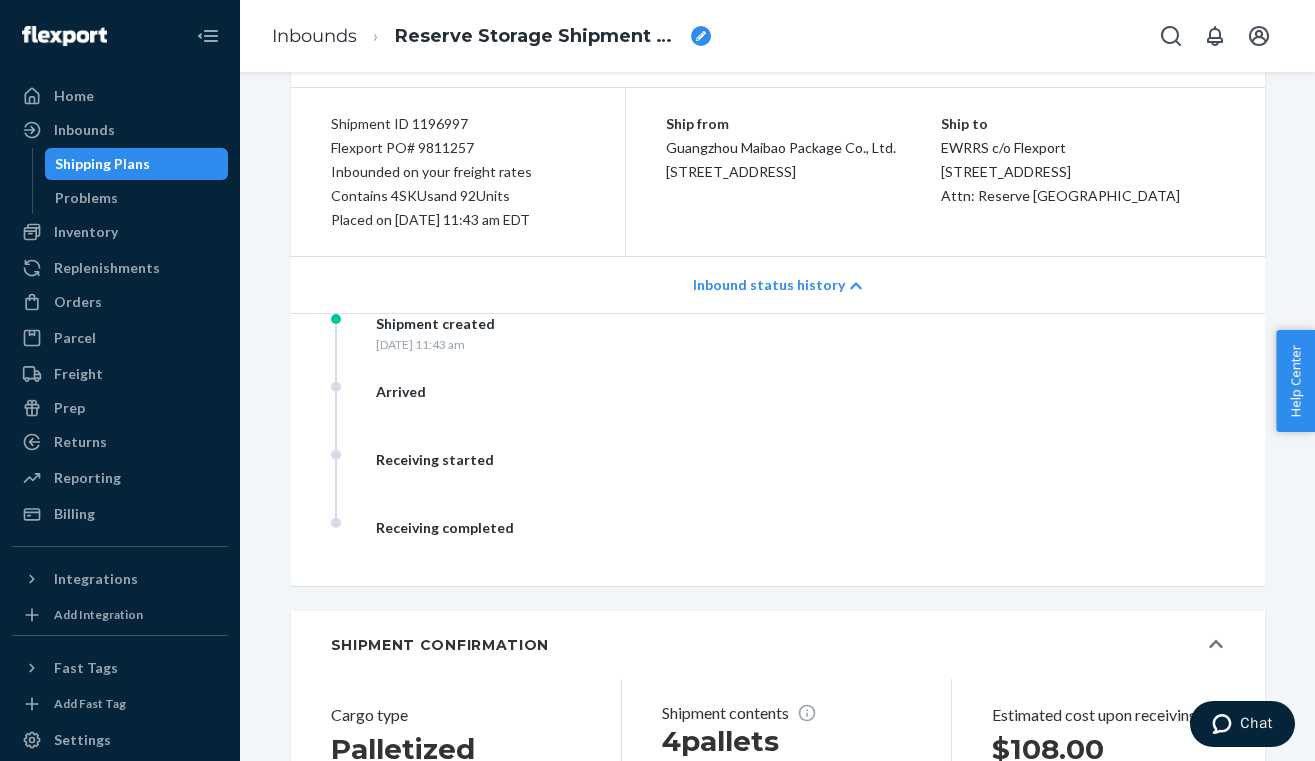 click on "Inbound status history" at bounding box center (769, 285) 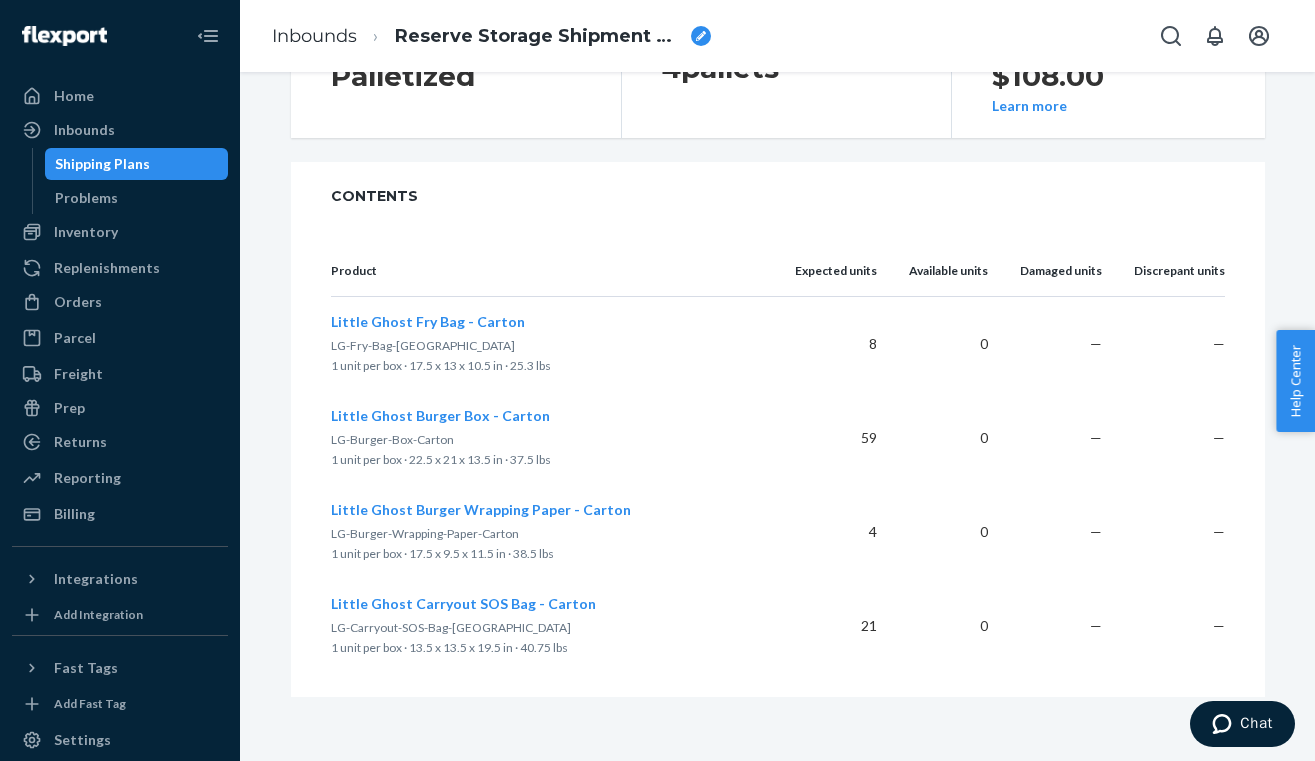 scroll, scrollTop: 0, scrollLeft: 0, axis: both 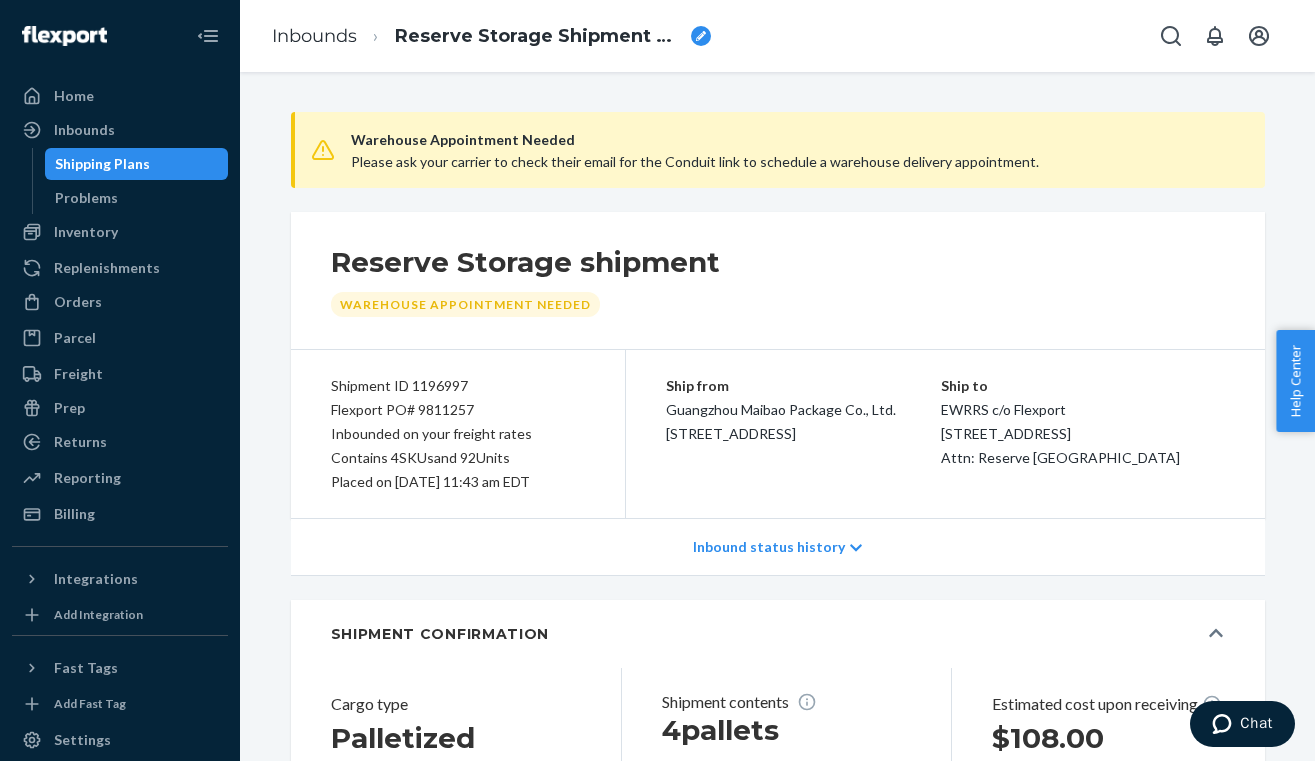 click 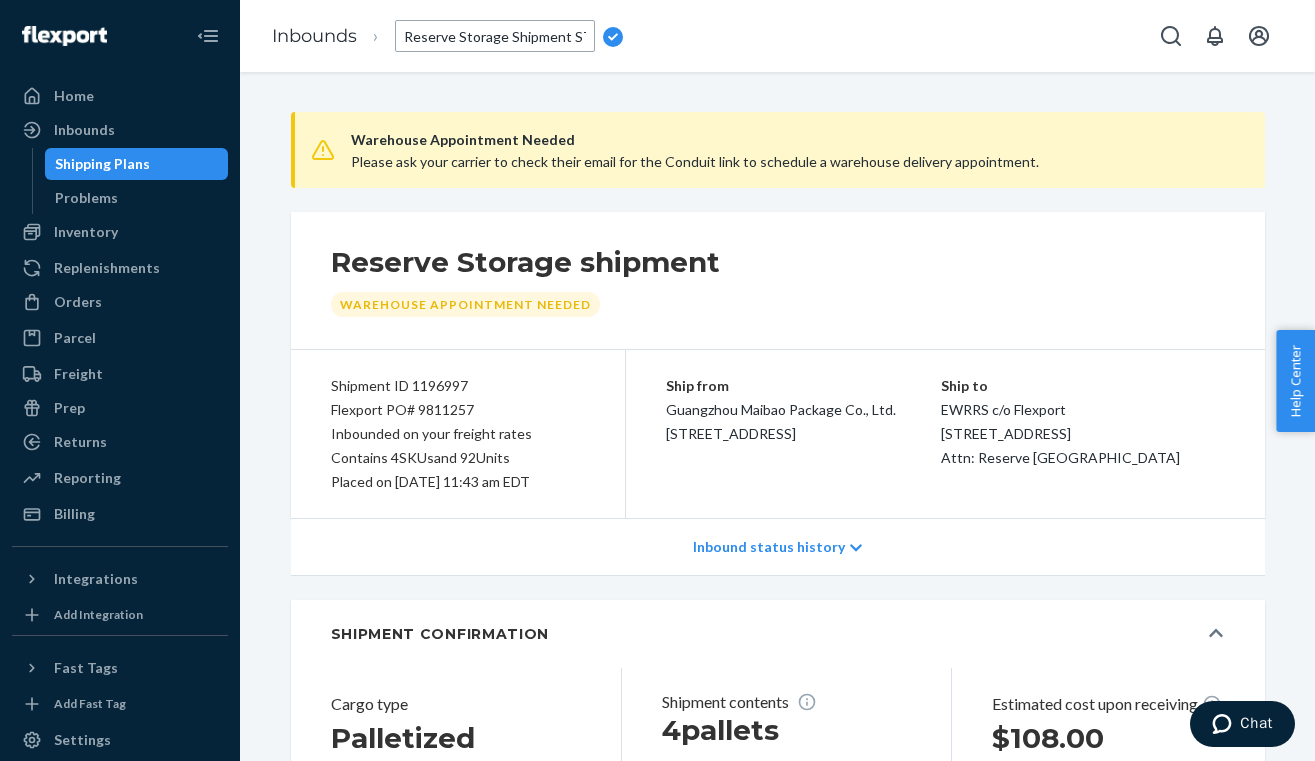 scroll, scrollTop: 0, scrollLeft: 81, axis: horizontal 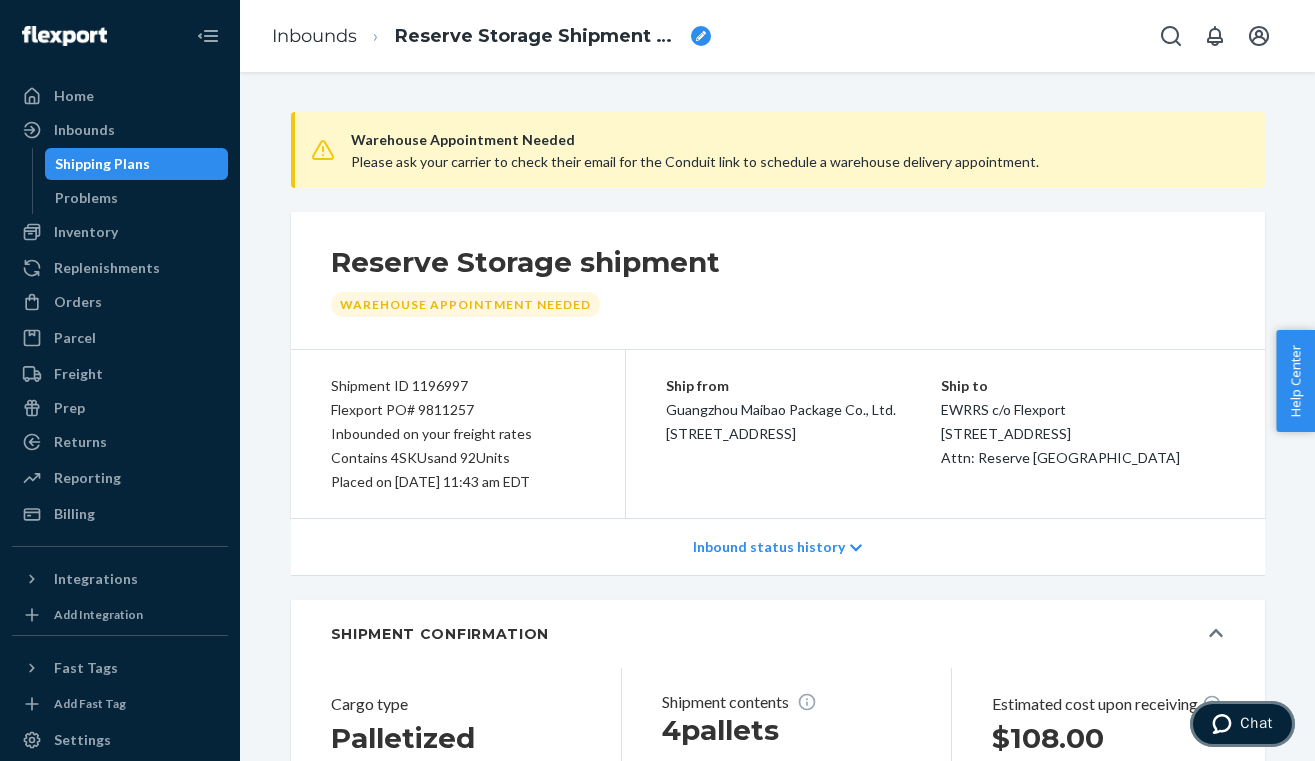click on "Chat" at bounding box center [1256, 723] 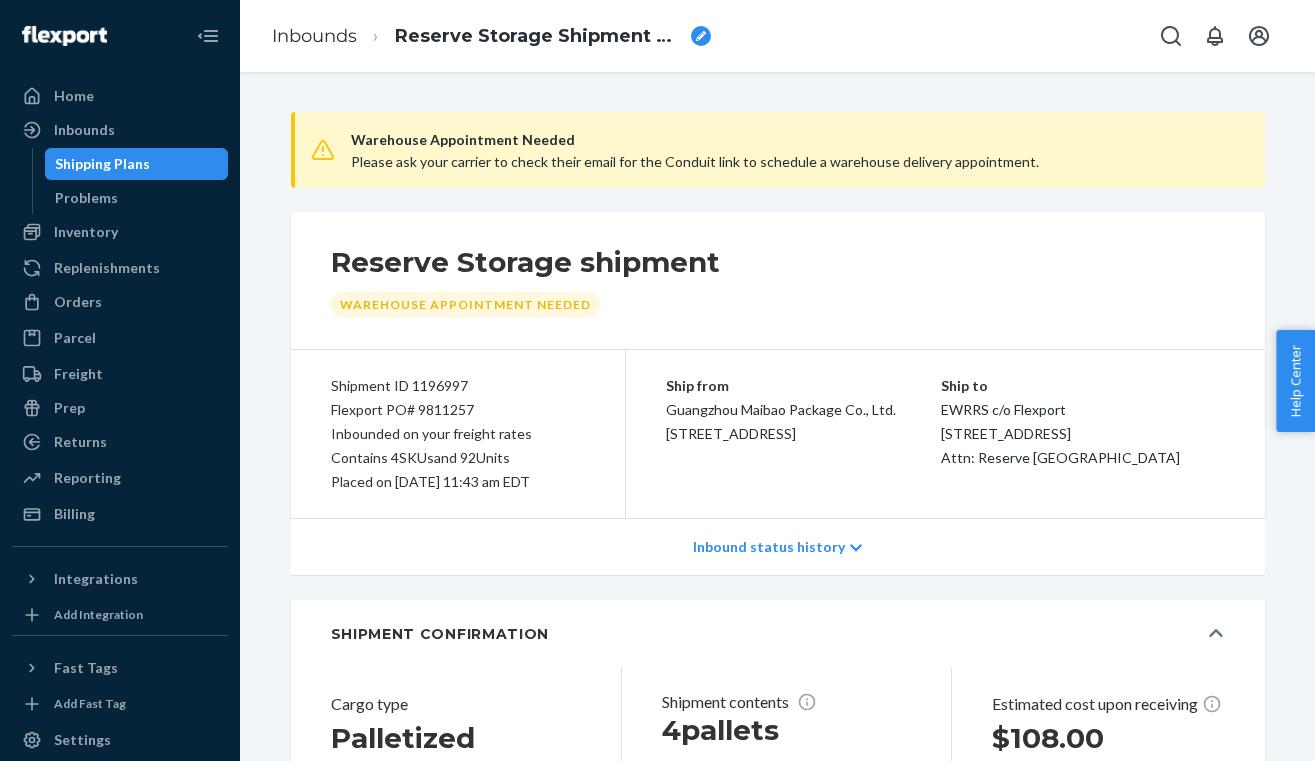 scroll, scrollTop: 0, scrollLeft: 0, axis: both 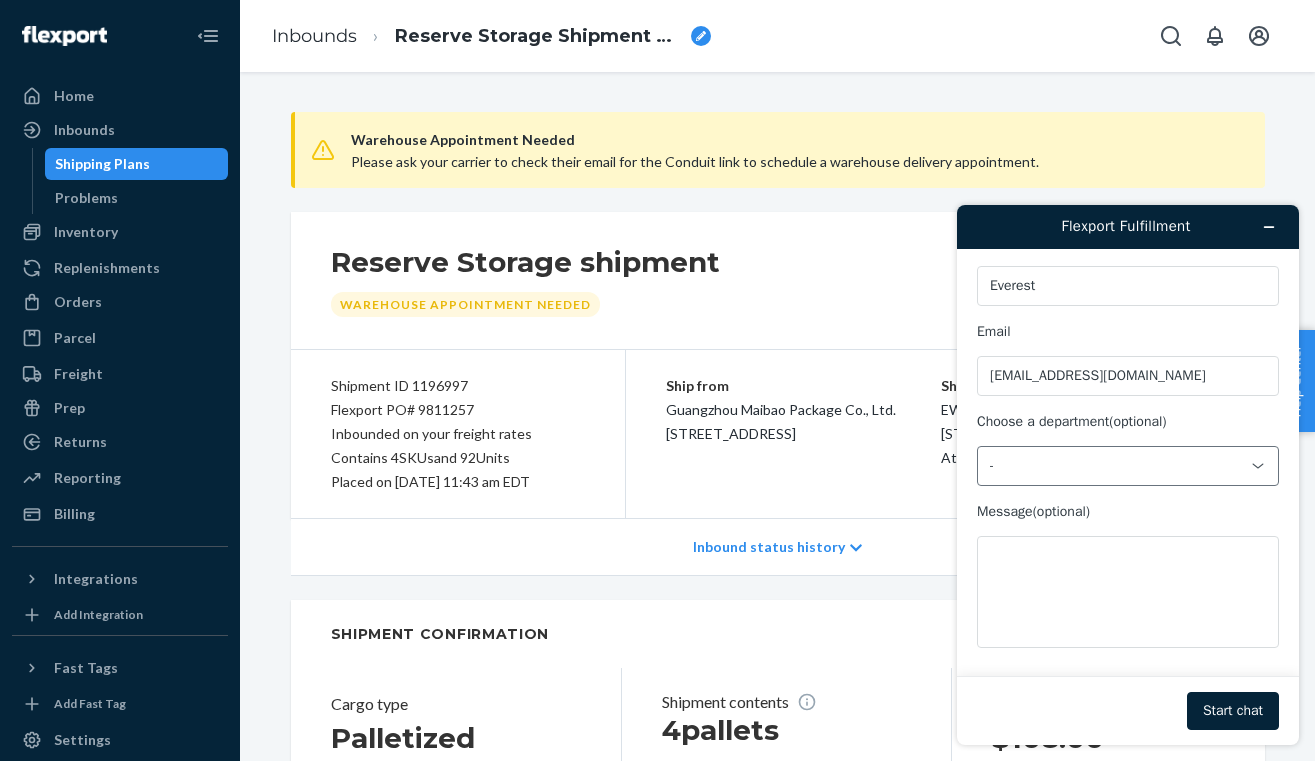 click on "-" at bounding box center (1116, 466) 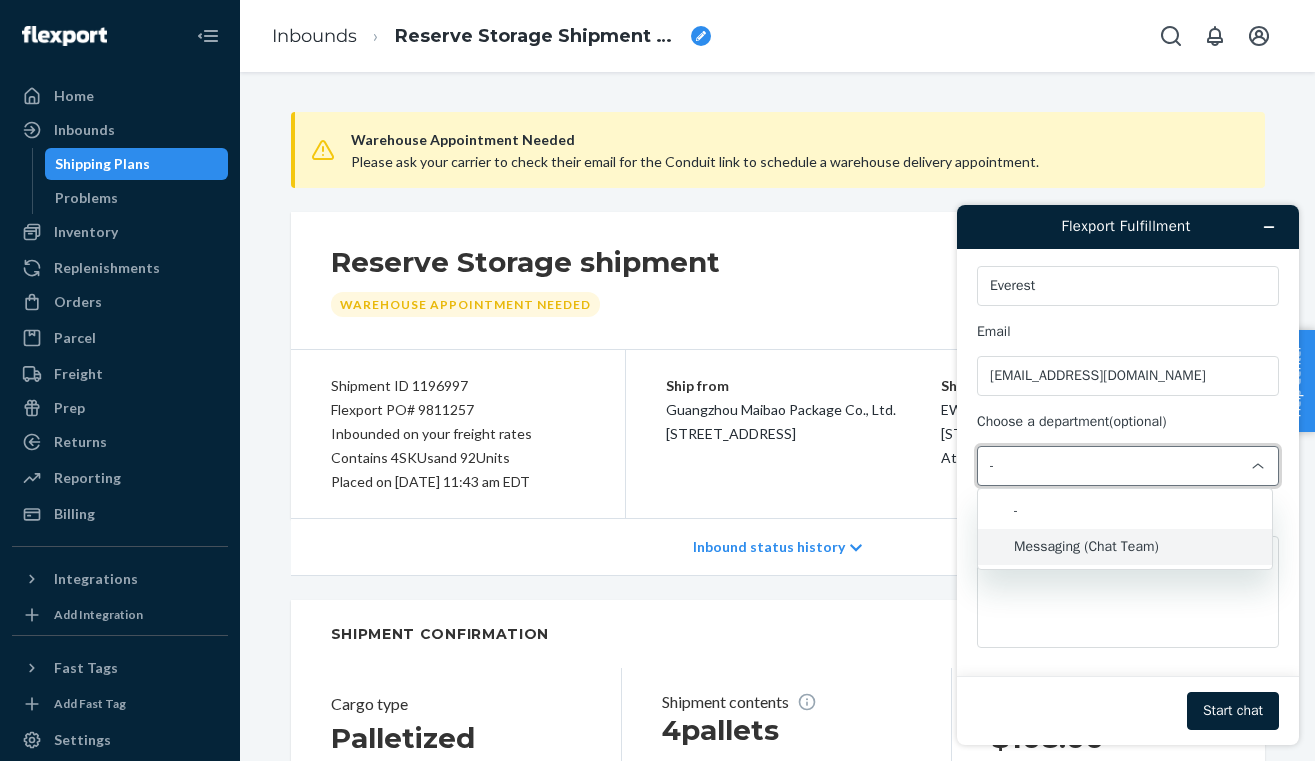 click on "Messaging (Chat Team)" at bounding box center (1125, 547) 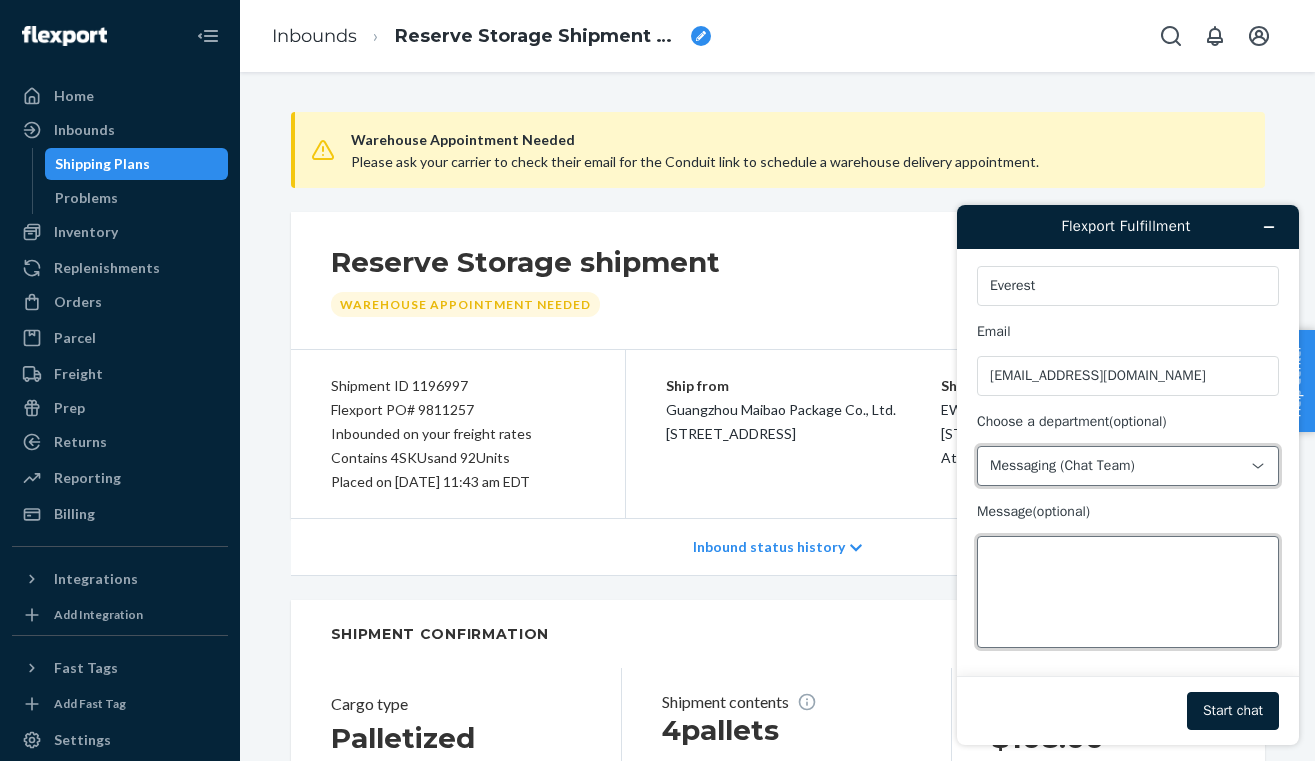 click on "Message  (optional)" at bounding box center [1128, 592] 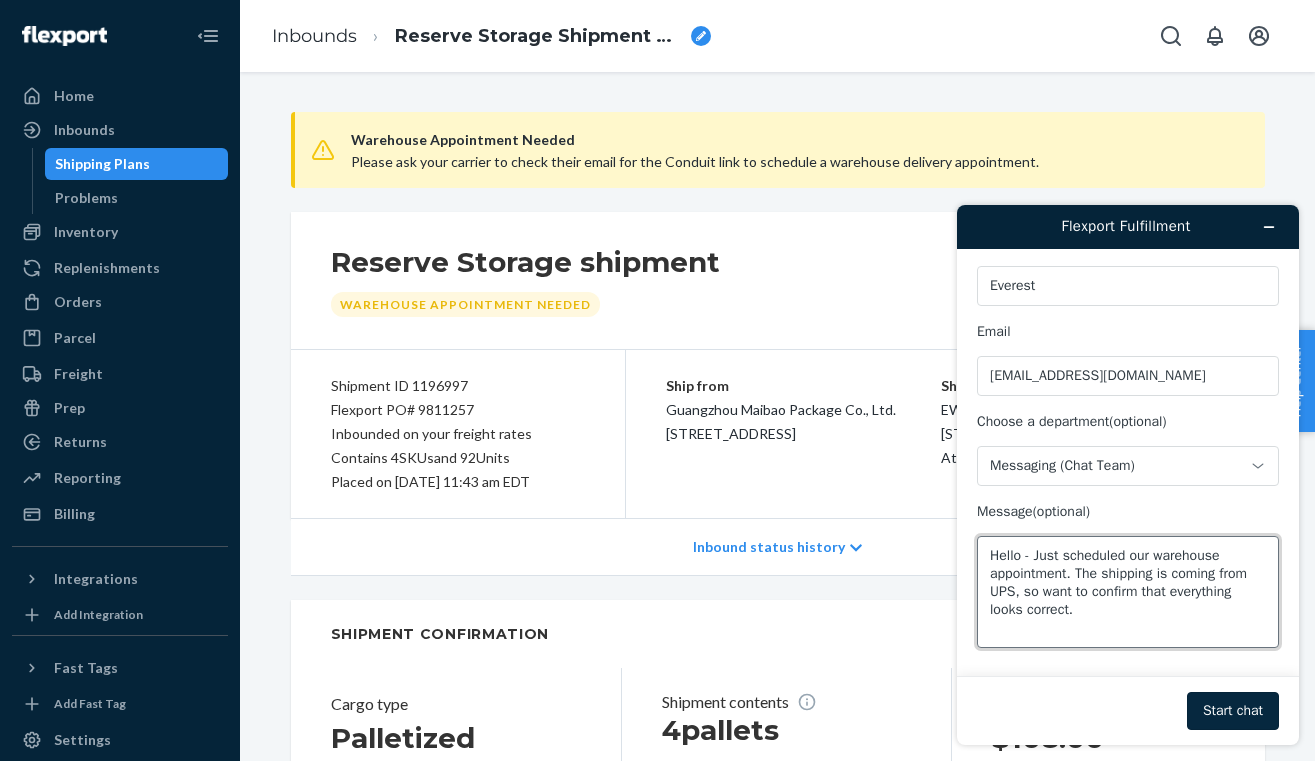 type on "Hello - Just scheduled our warehouse appointment. The shipping is coming from UPS, so want to confirm that everything looks correct." 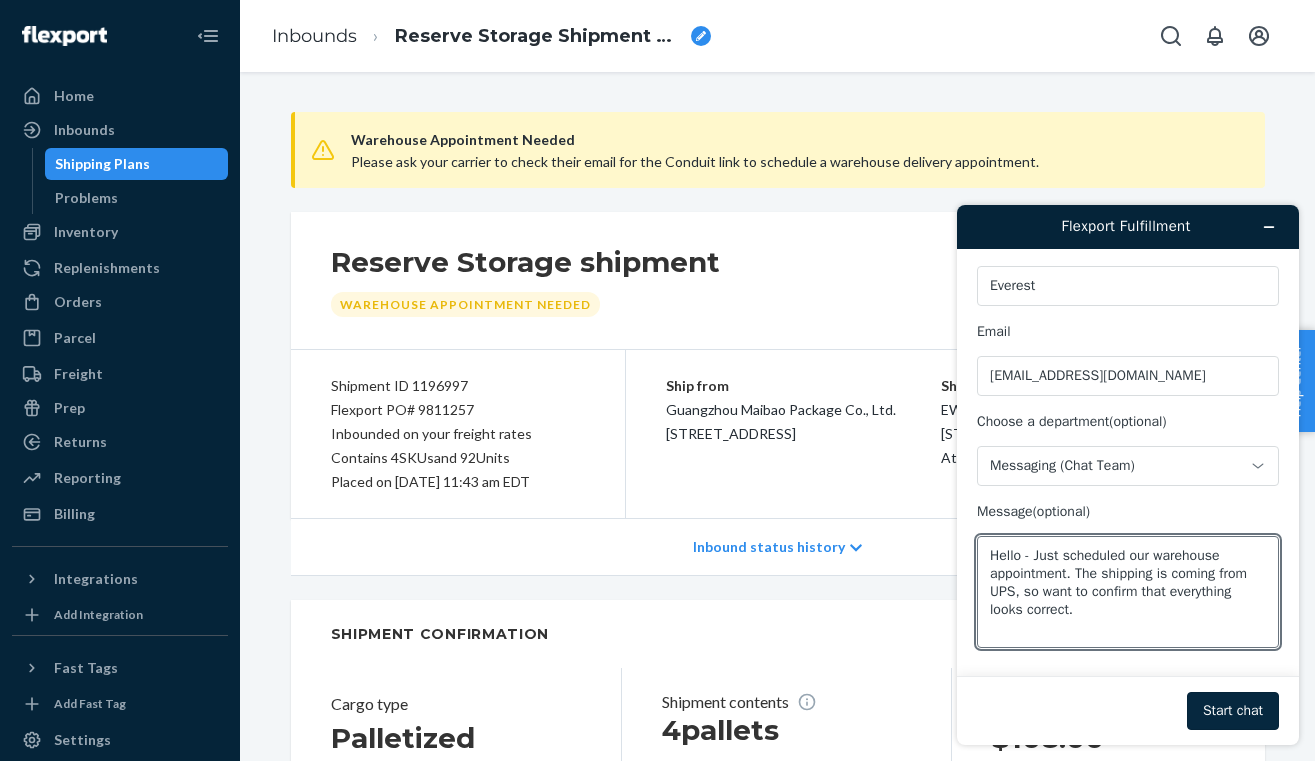 click on "Start chat" at bounding box center (1233, 711) 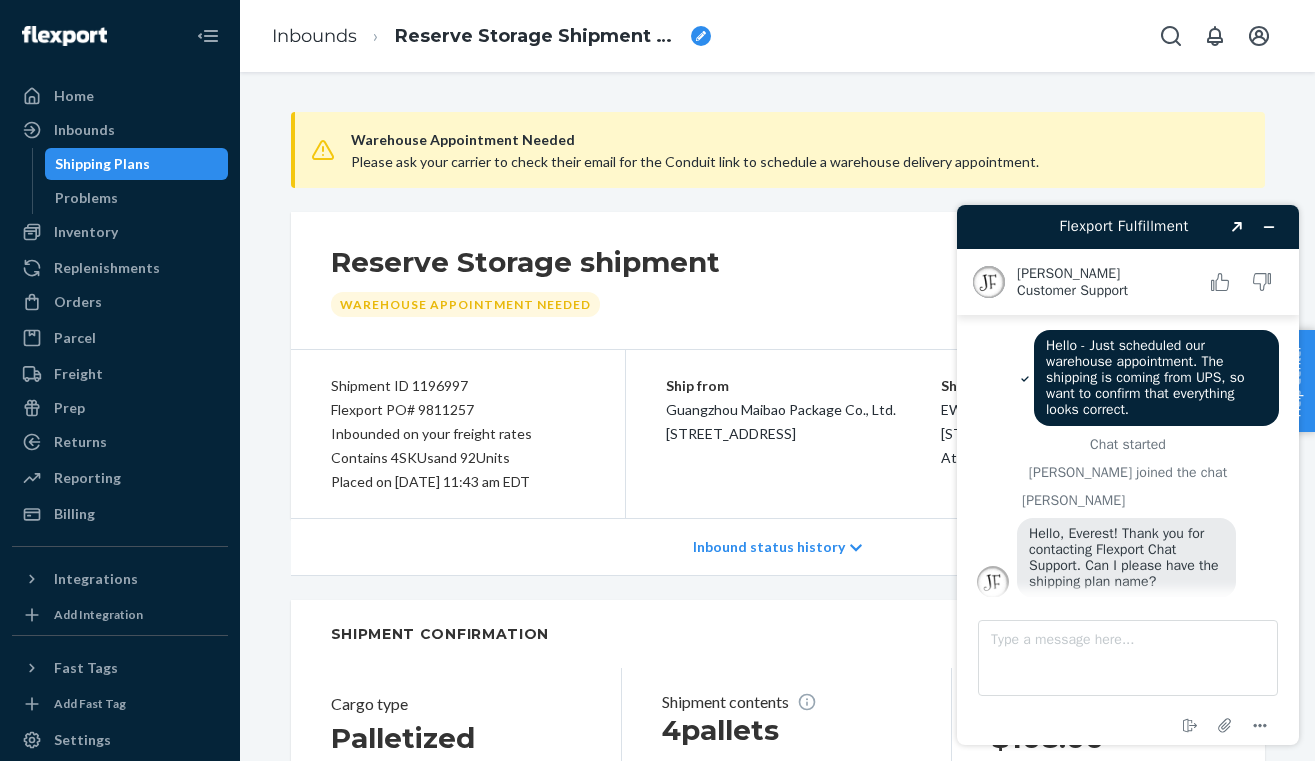 scroll, scrollTop: 6, scrollLeft: 0, axis: vertical 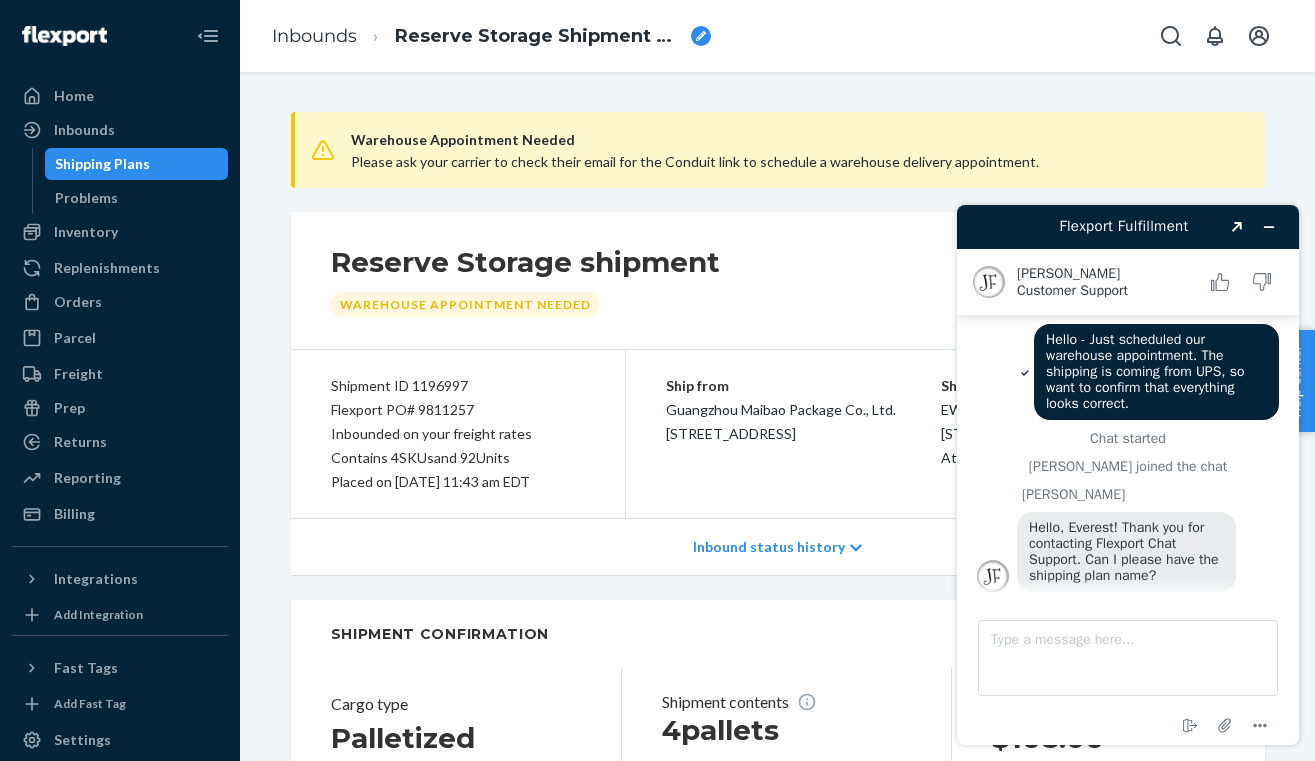 click on "Reserve Storage shipment" at bounding box center [525, 262] 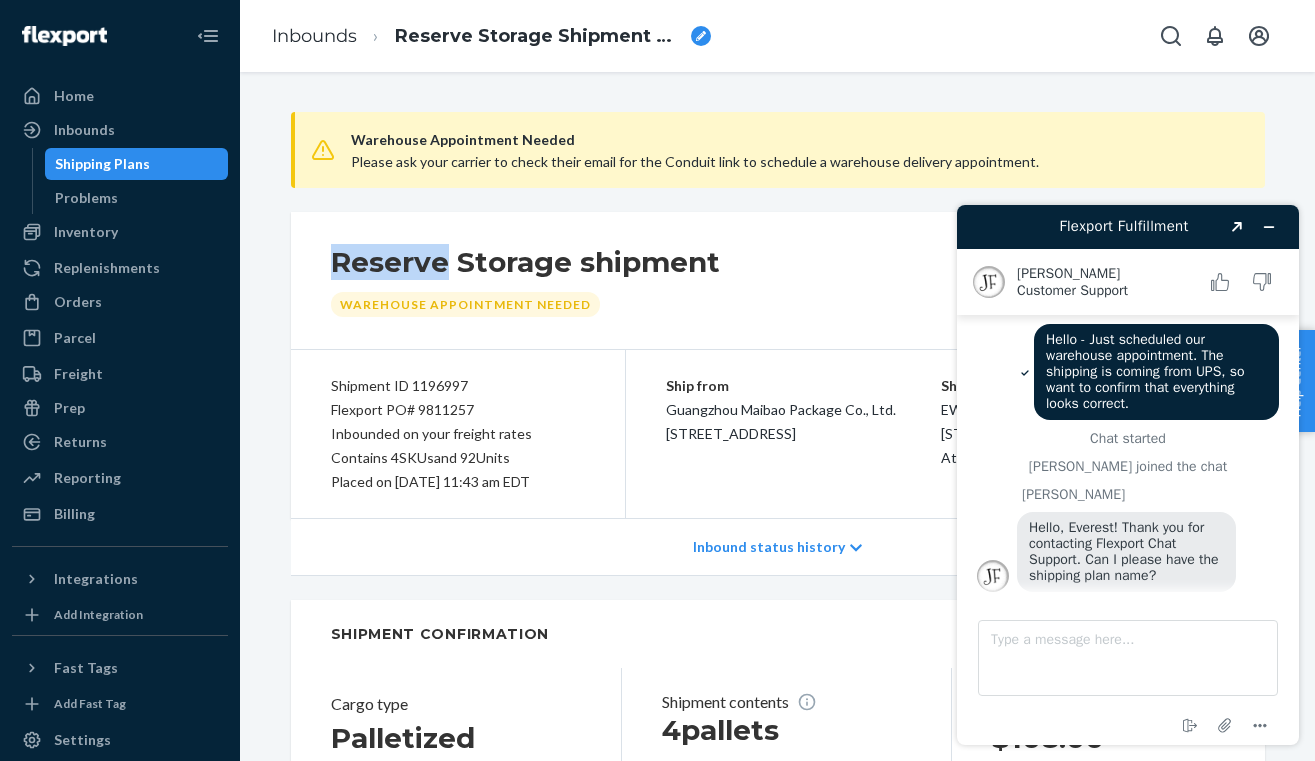 click on "Reserve Storage shipment" at bounding box center (525, 262) 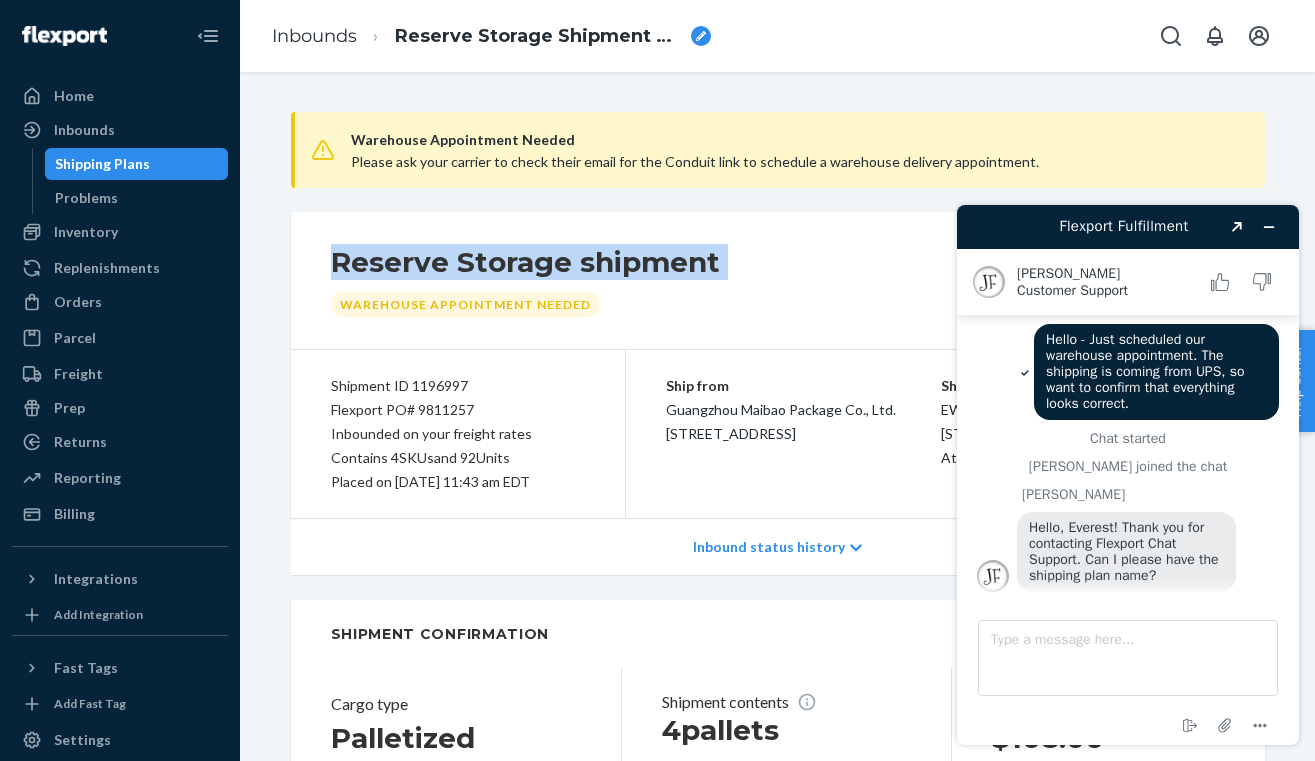 click on "Reserve Storage shipment" at bounding box center [525, 262] 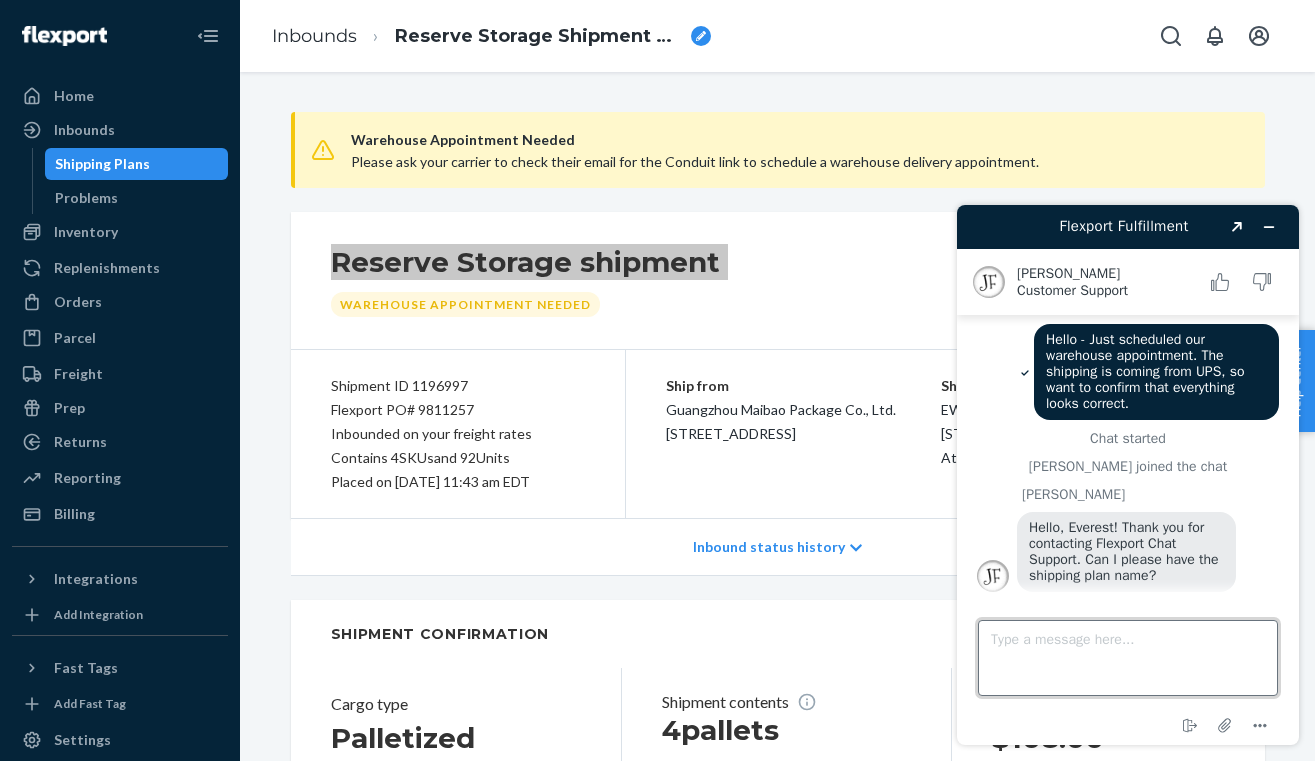 click on "Type a message here..." at bounding box center [1128, 658] 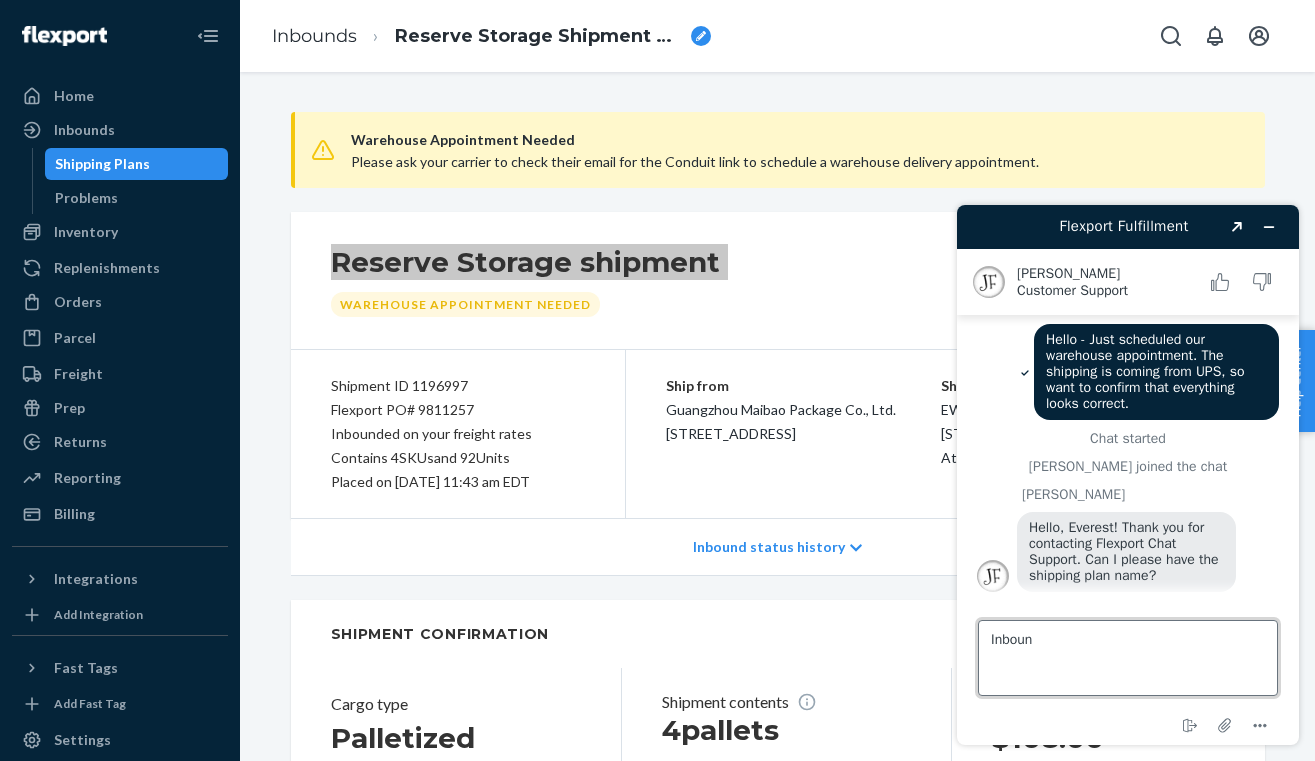 type on "Inbound" 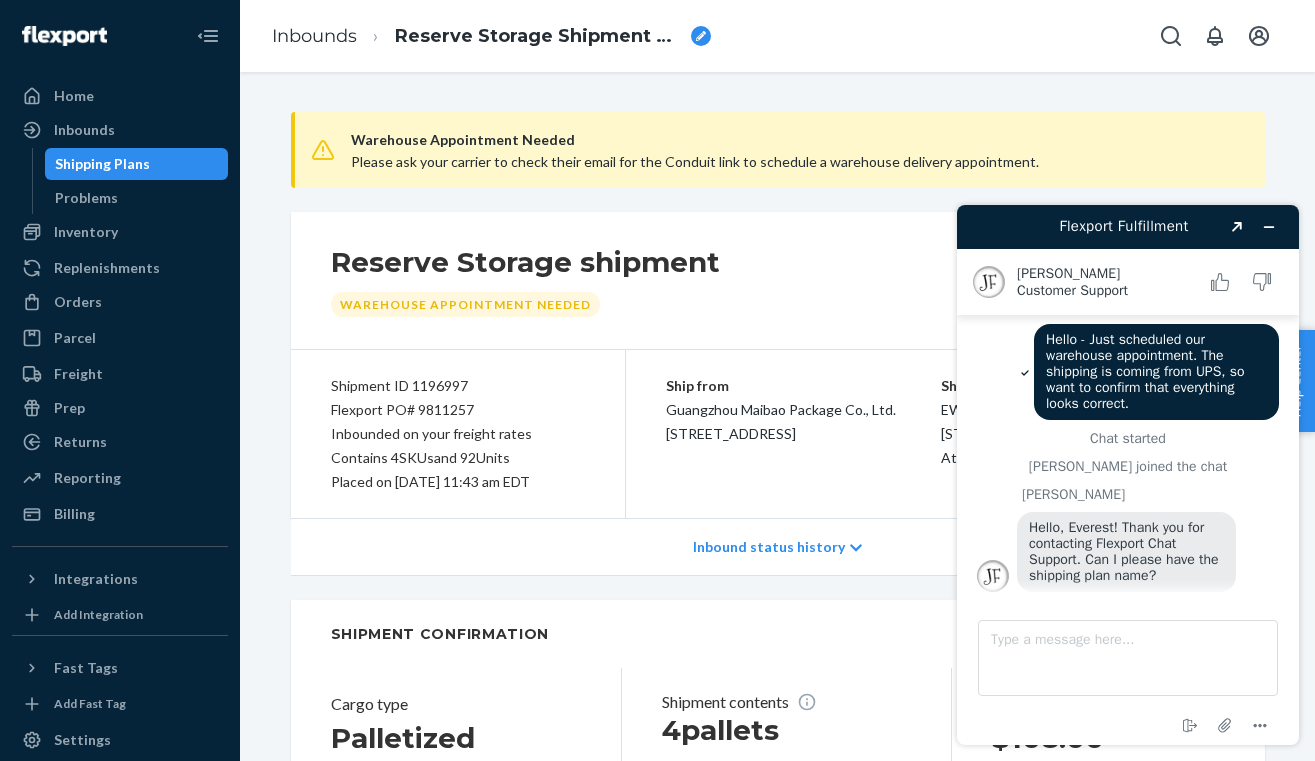 click on "Shipment ID 1196997" at bounding box center [458, 386] 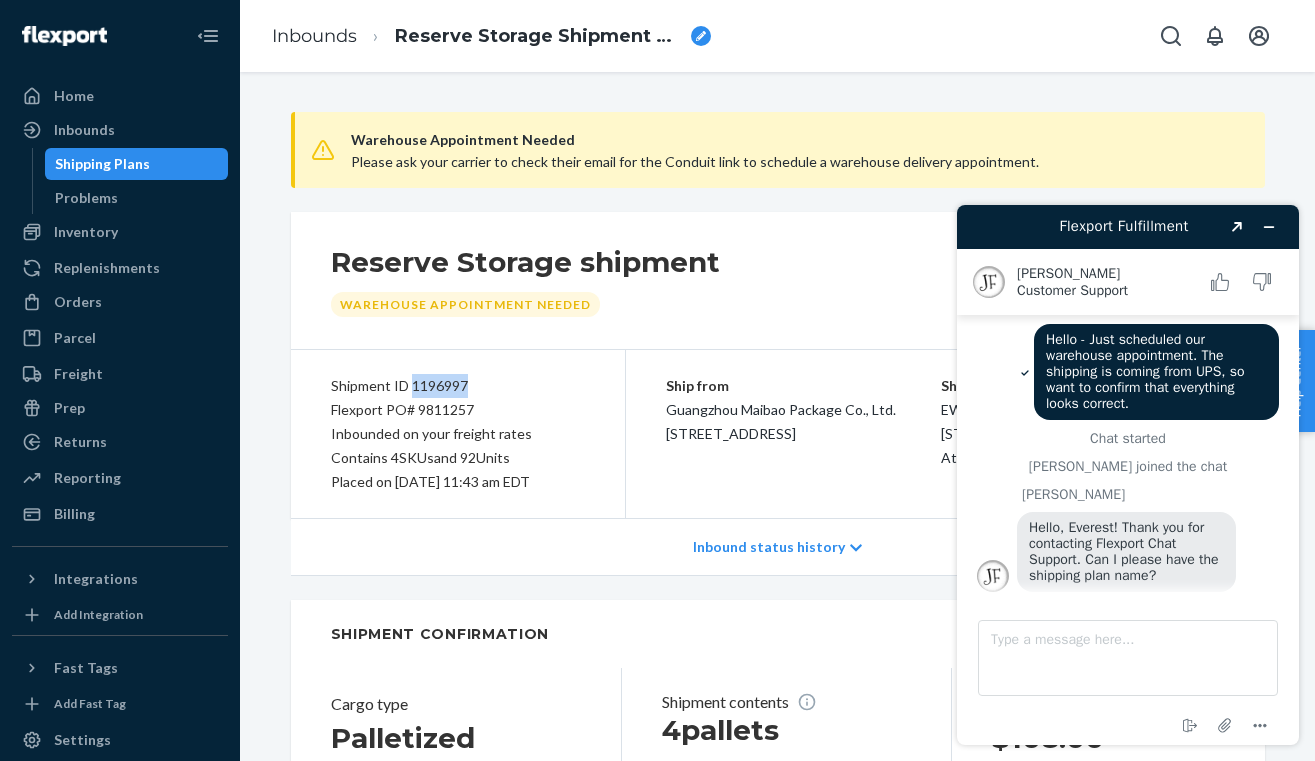click on "Shipment ID 1196997" at bounding box center [458, 386] 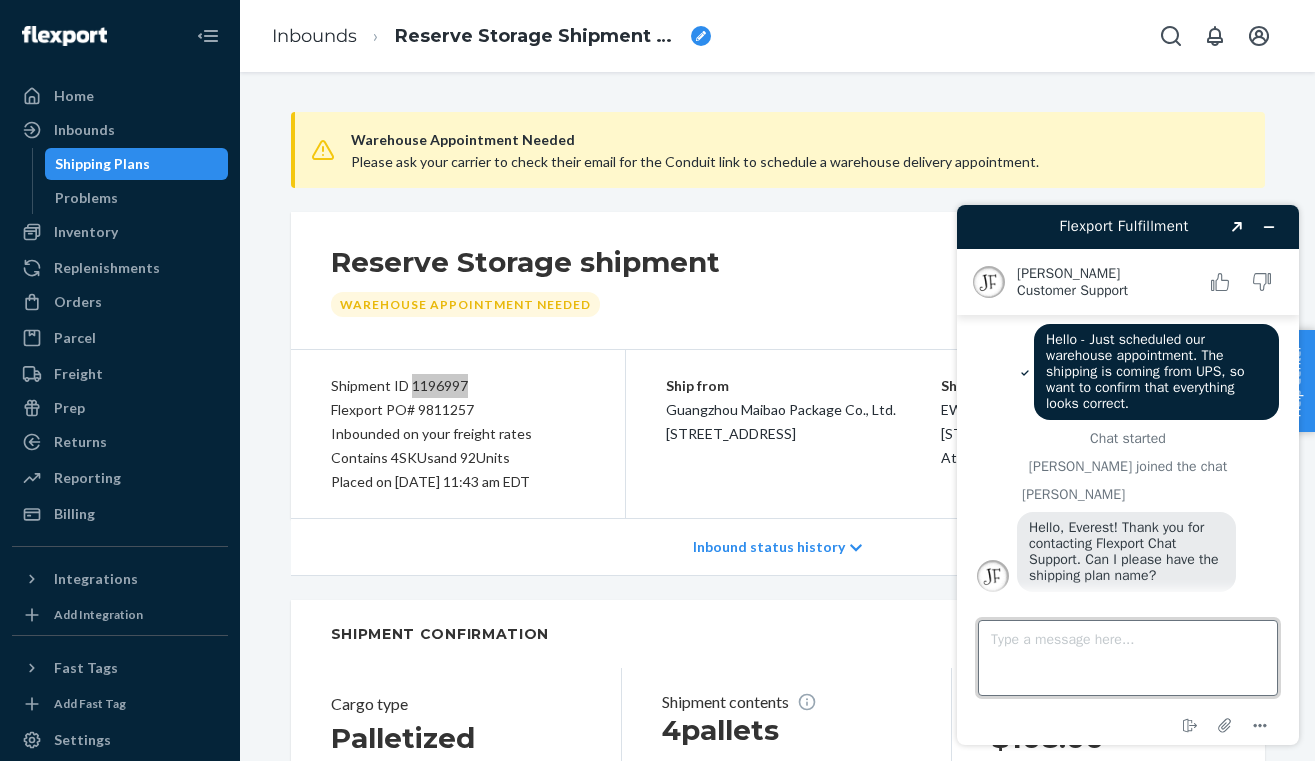click on "Type a message here..." at bounding box center [1128, 658] 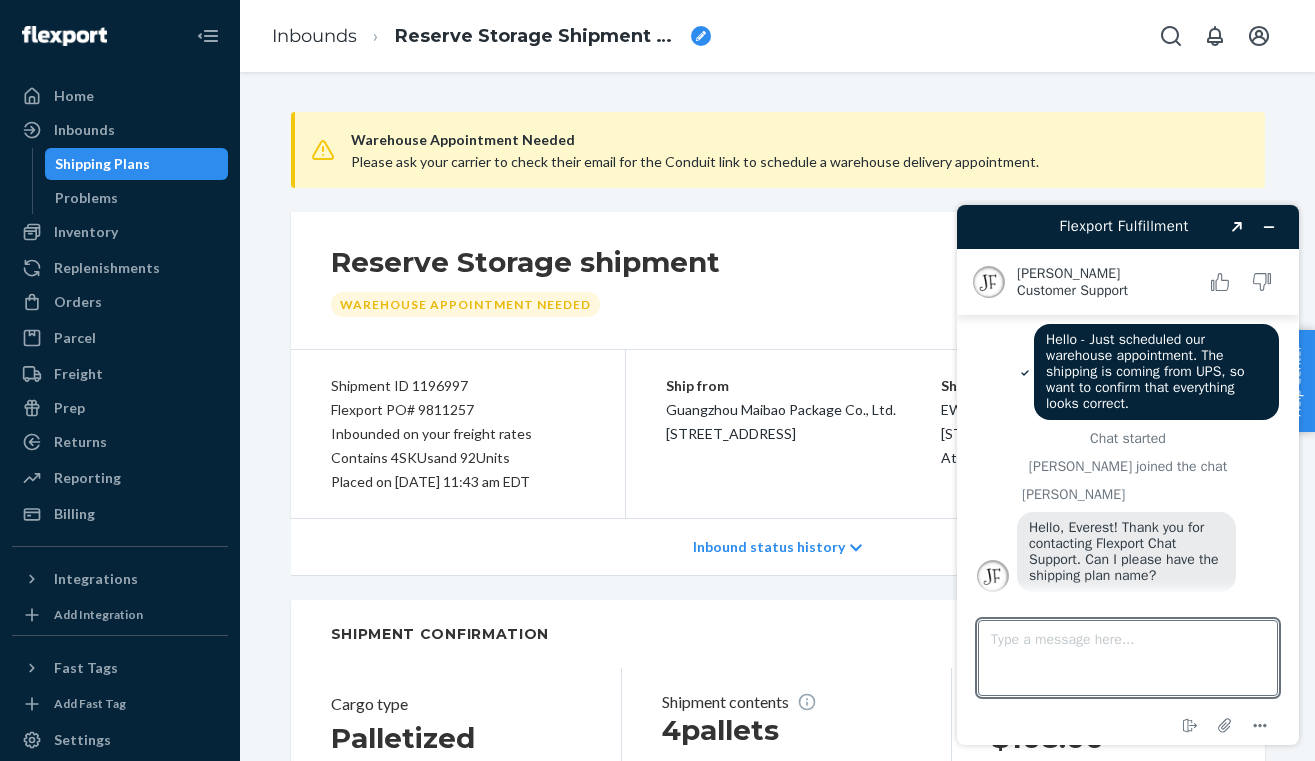 click on "Flexport PO# 9811257" at bounding box center (458, 410) 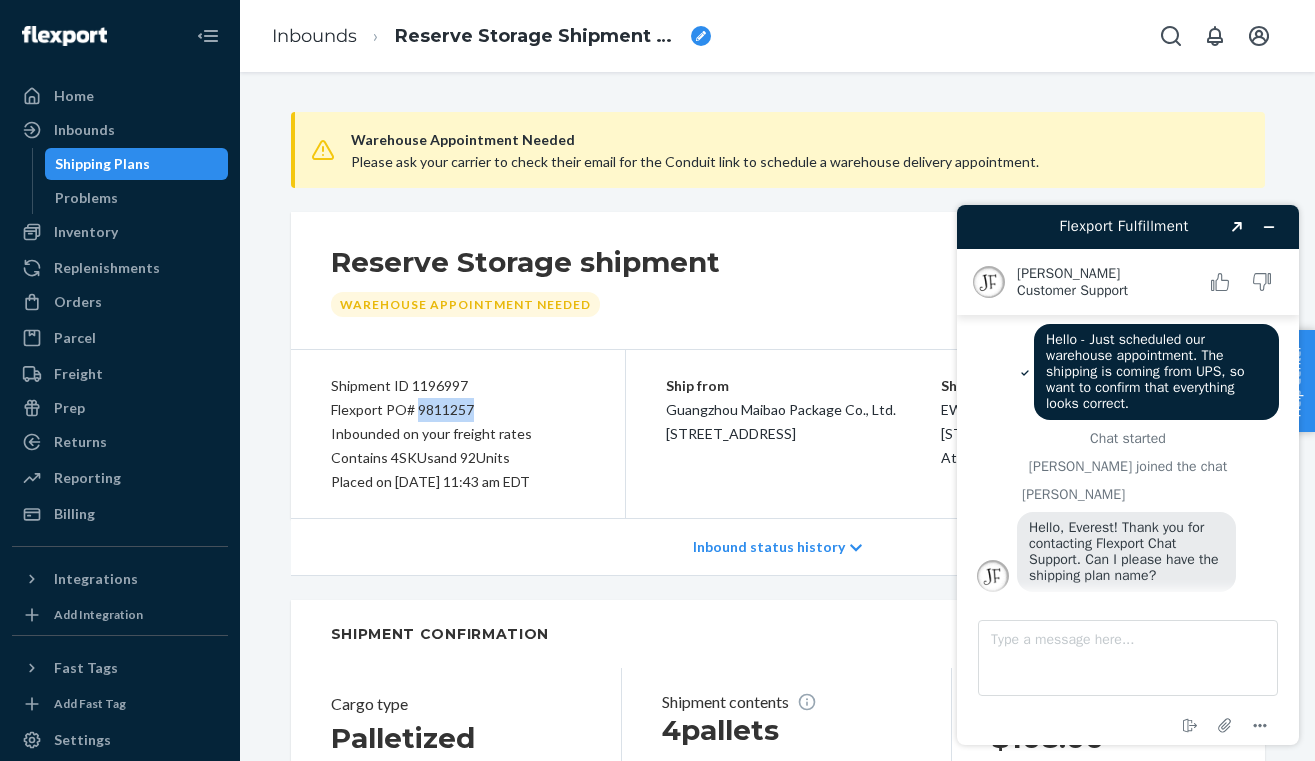 click on "Flexport PO# 9811257" at bounding box center (458, 410) 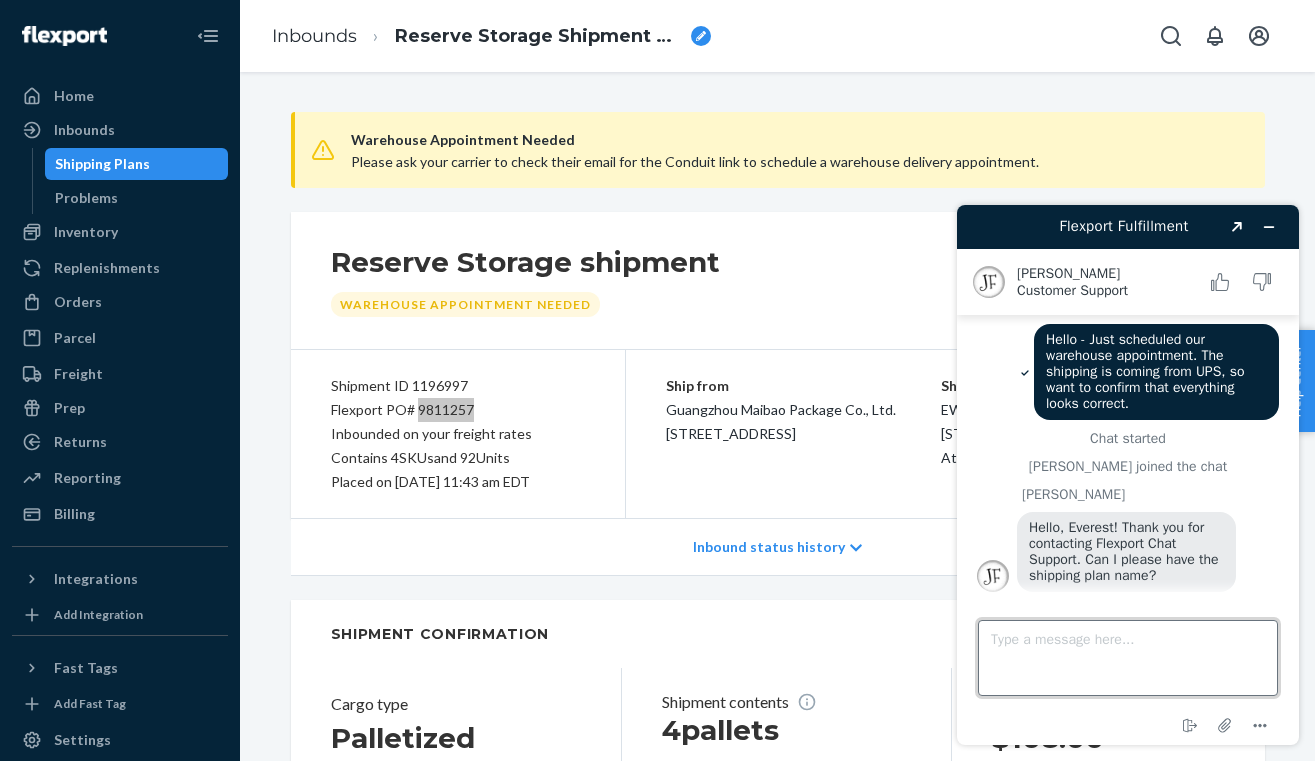 click on "Type a message here..." at bounding box center [1128, 658] 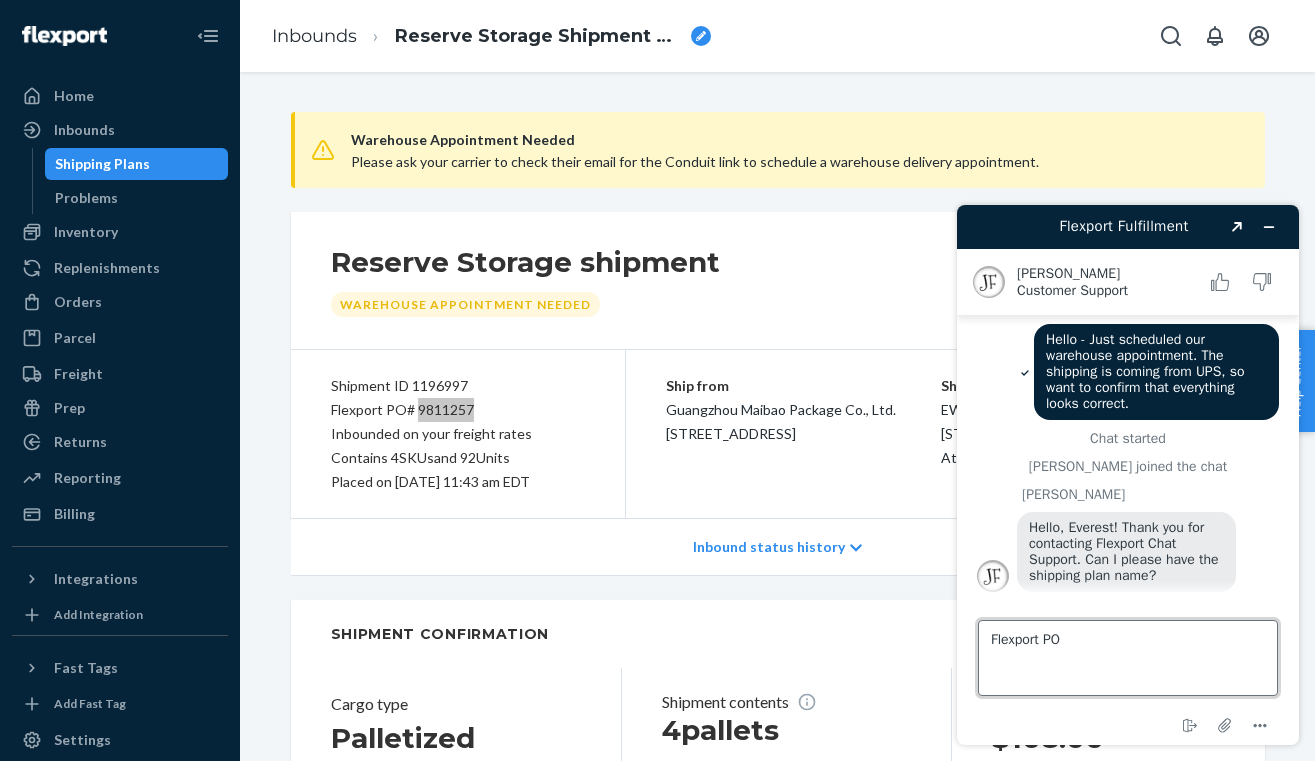 paste on "9811257" 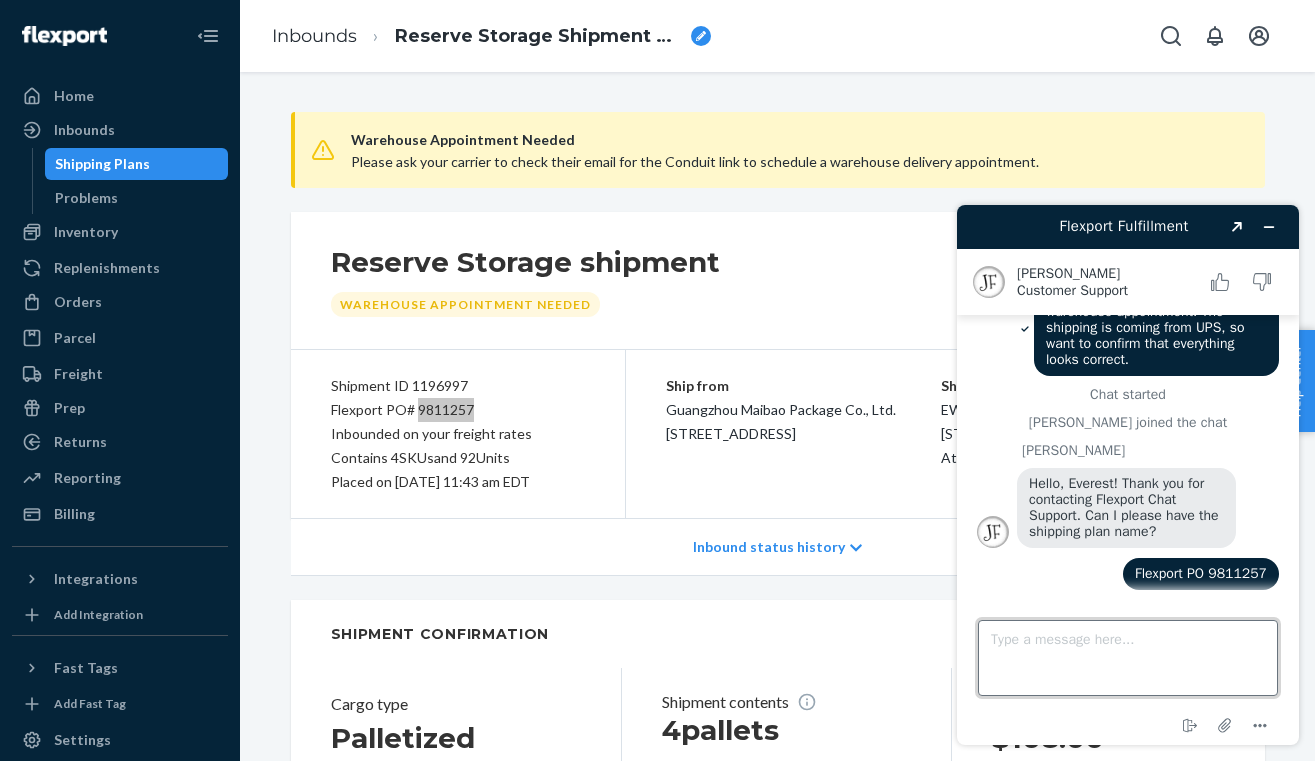 scroll, scrollTop: 48, scrollLeft: 0, axis: vertical 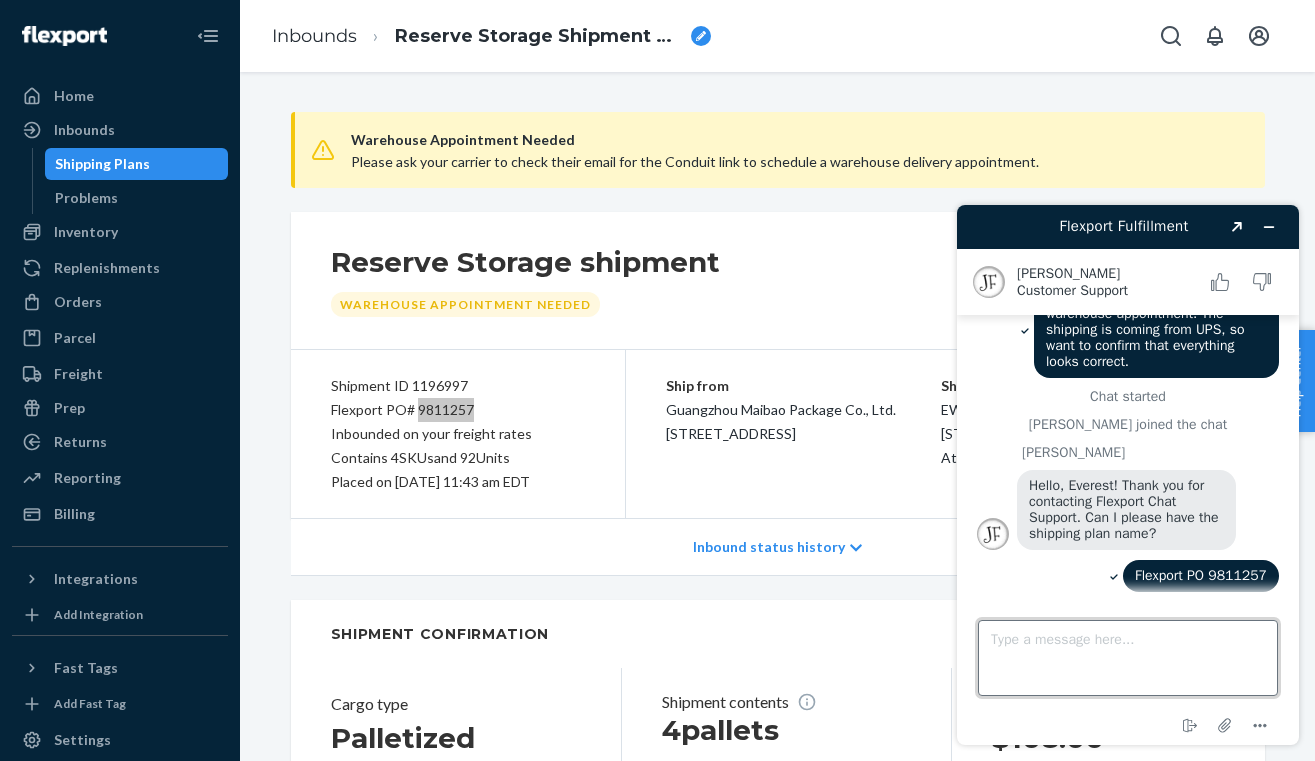 type on "o" 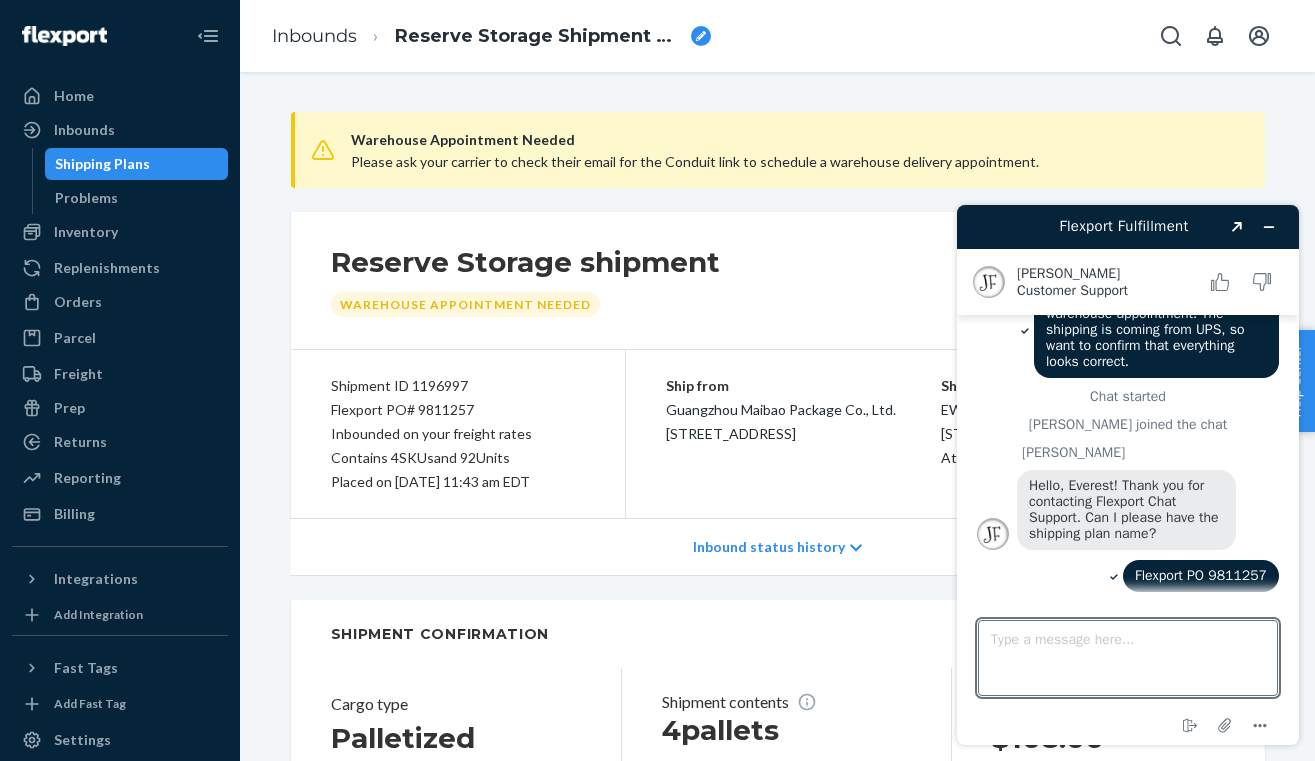 click on "Shipment ID 1196997" at bounding box center (458, 386) 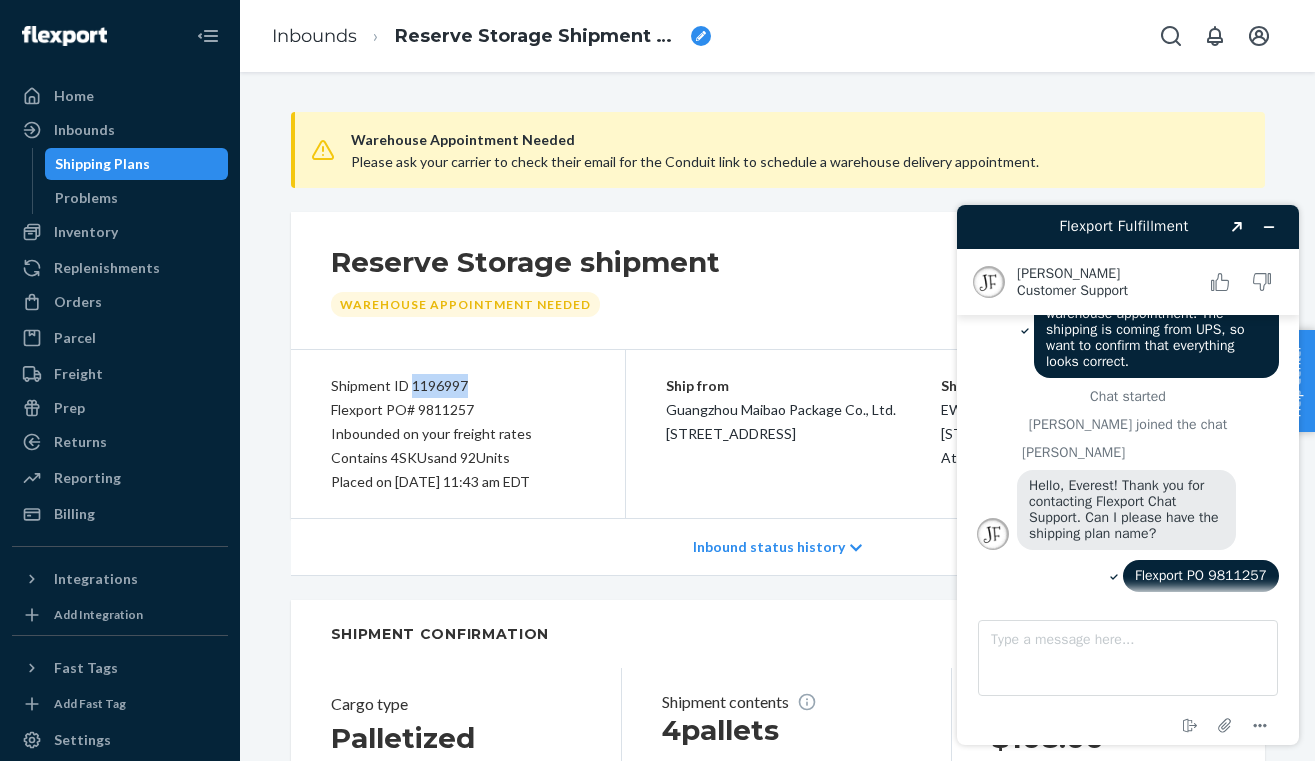click on "Shipment ID 1196997" at bounding box center (458, 386) 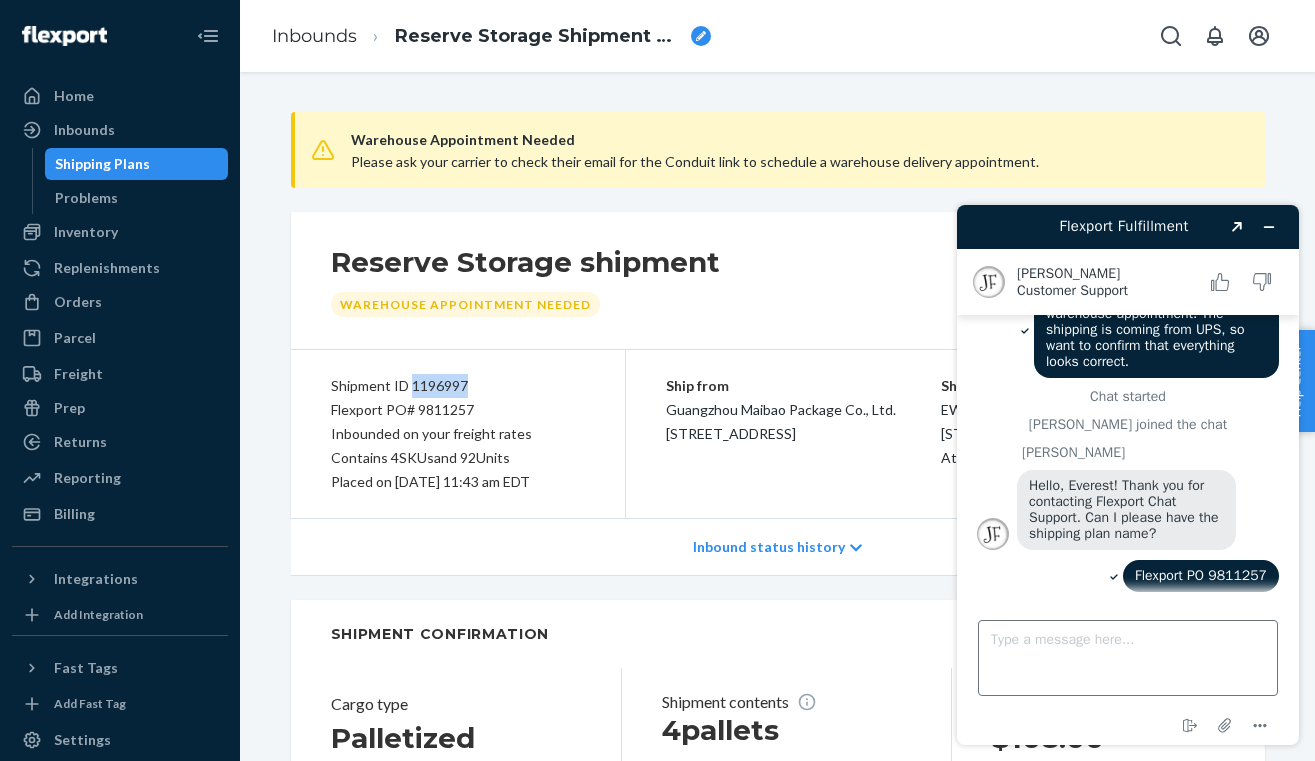 copy on "1196997" 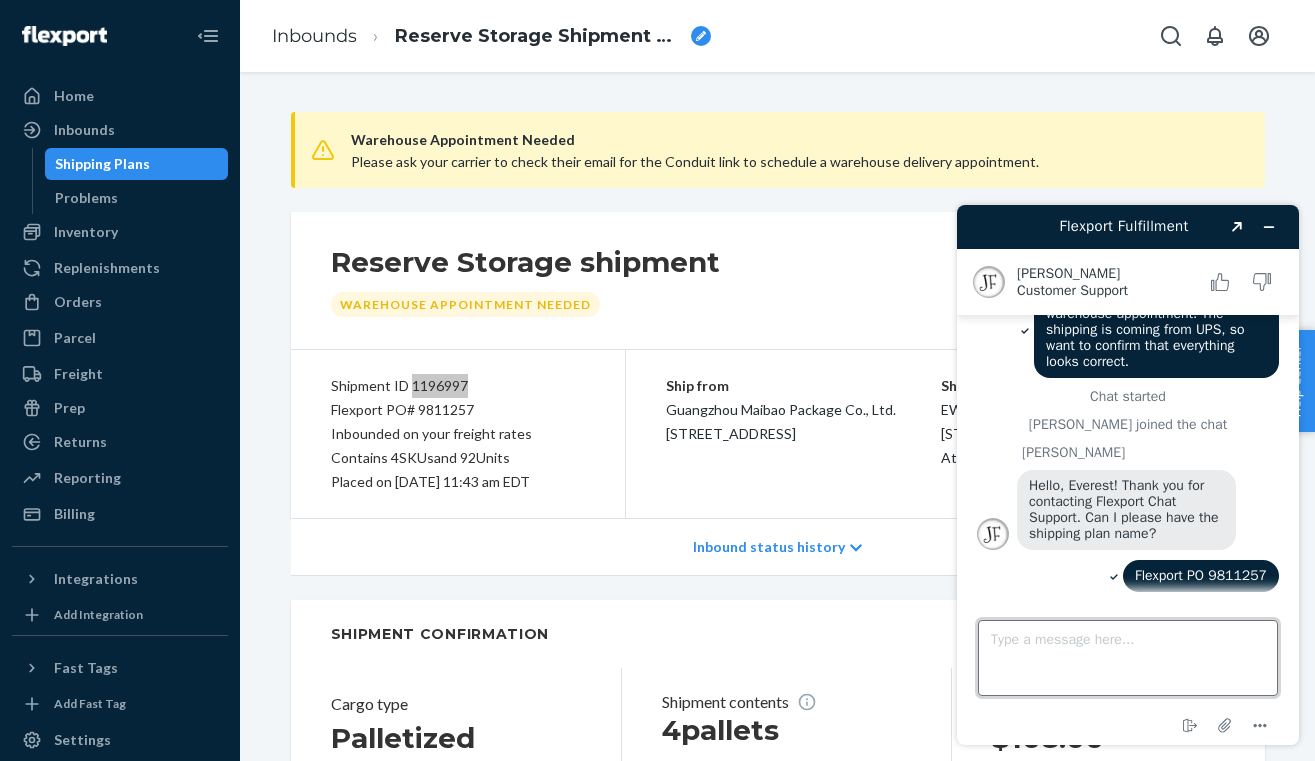 click on "Type a message here..." at bounding box center [1128, 658] 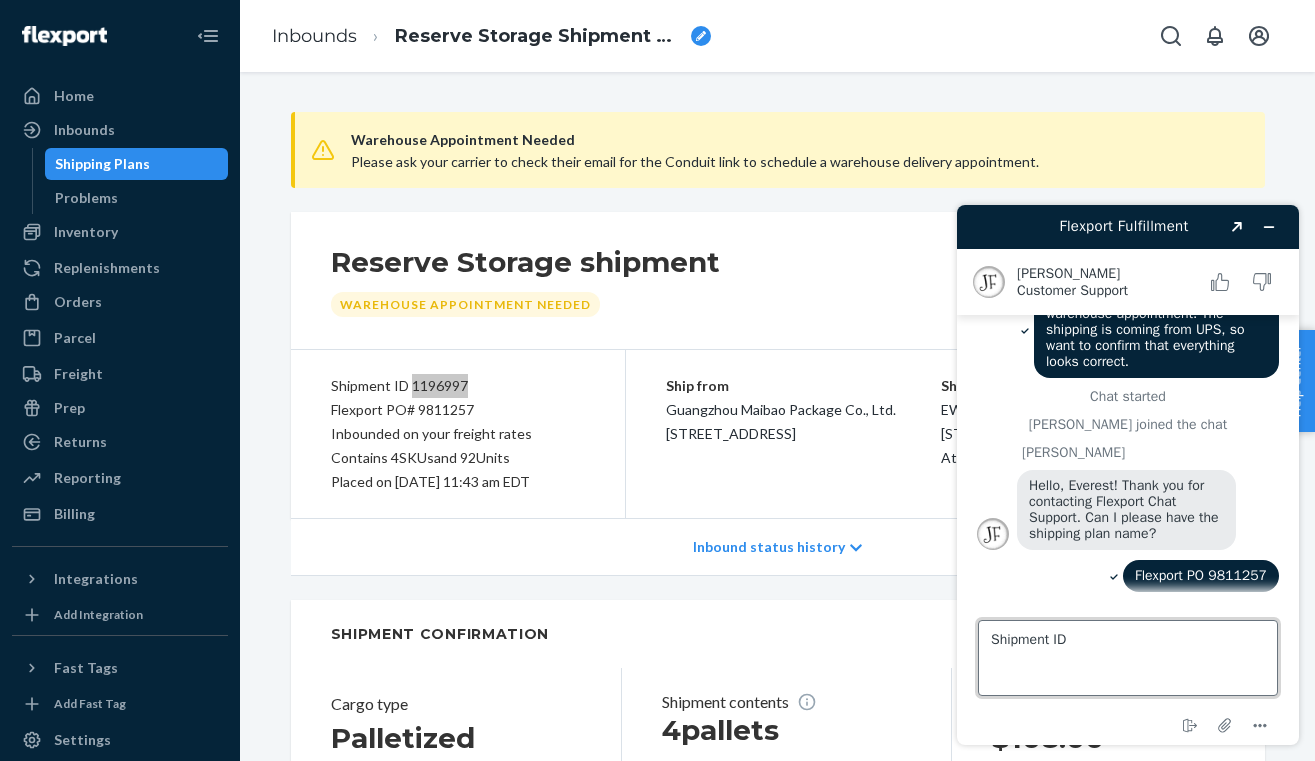 paste on "1196997" 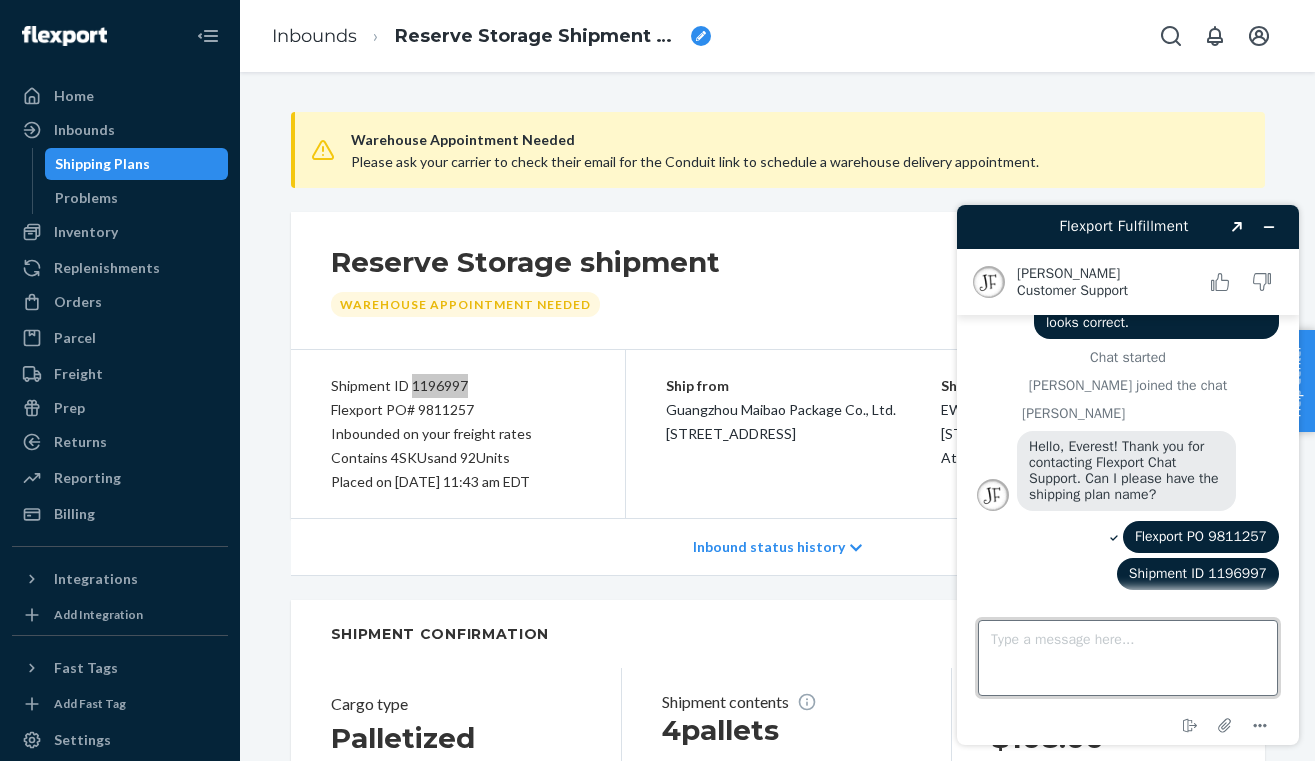 scroll, scrollTop: 85, scrollLeft: 0, axis: vertical 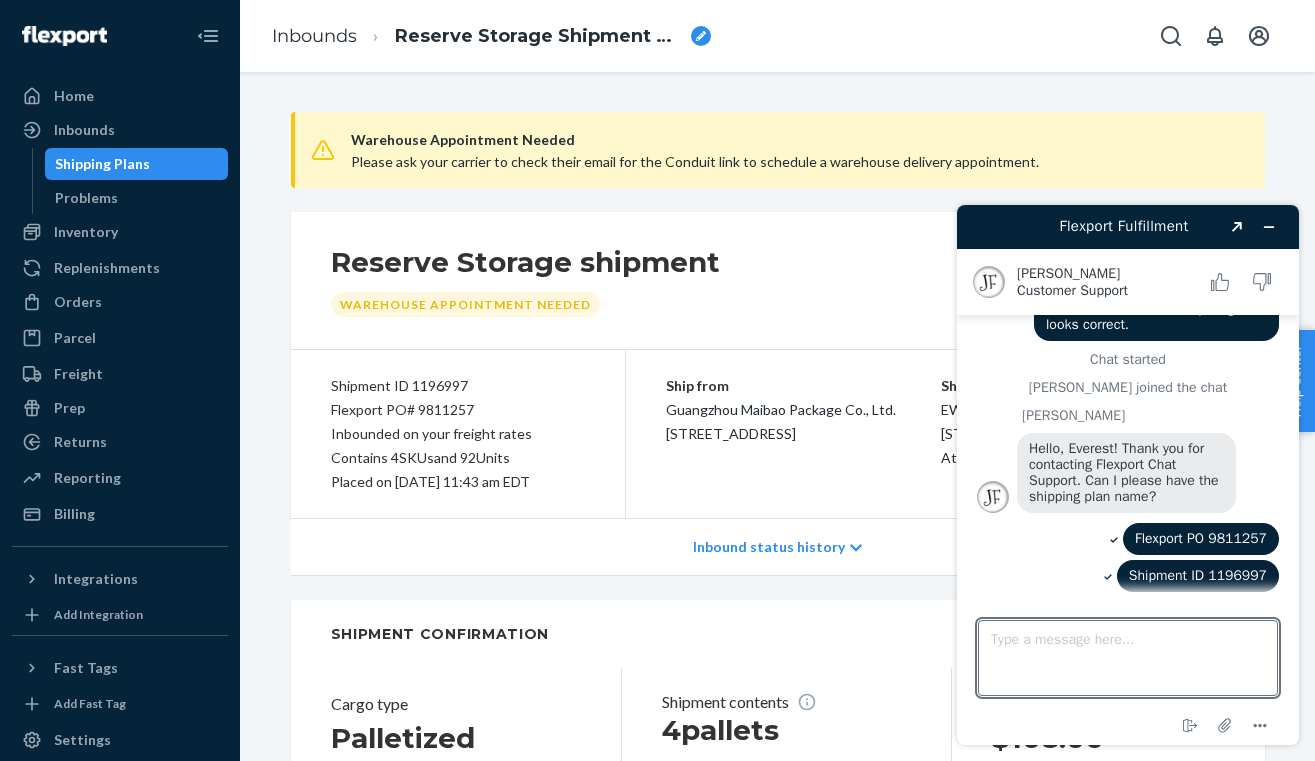 click on "Reserve Storage Shipment STI7745d16e81" at bounding box center [539, 37] 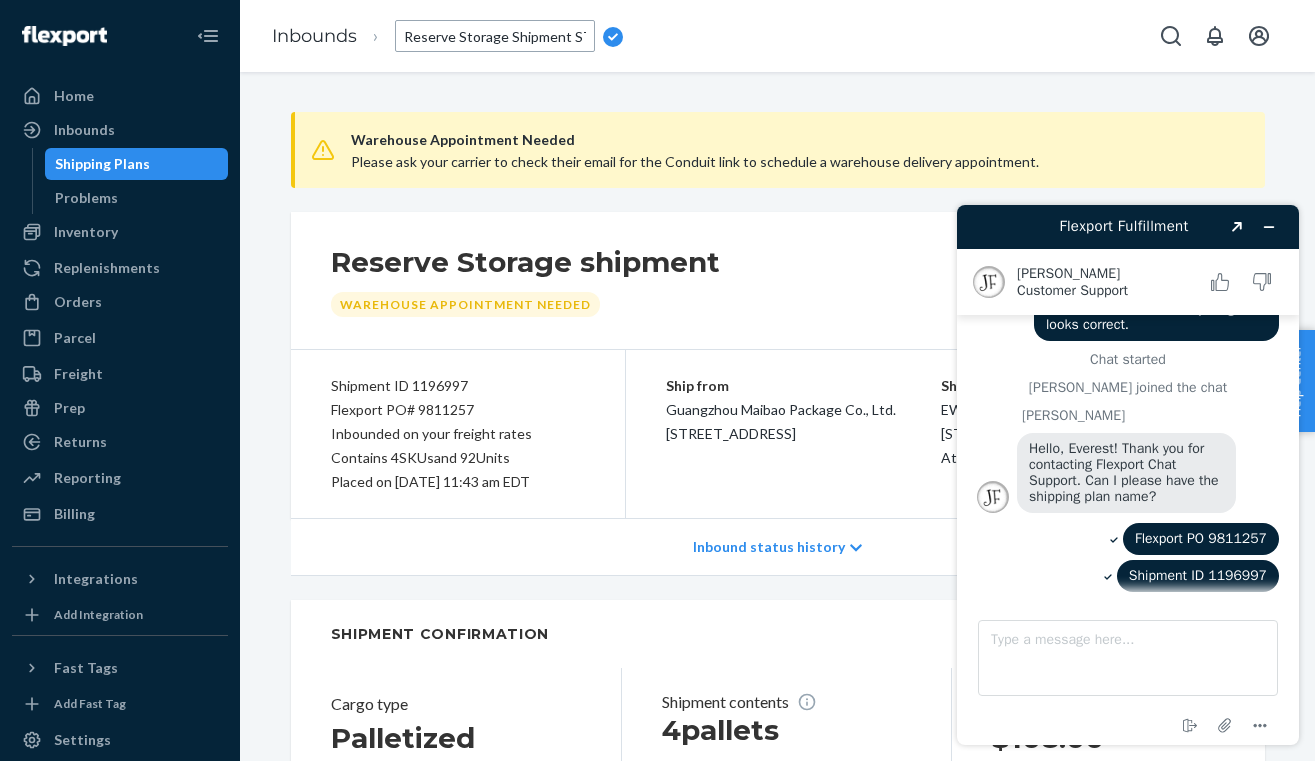 scroll, scrollTop: 0, scrollLeft: 81, axis: horizontal 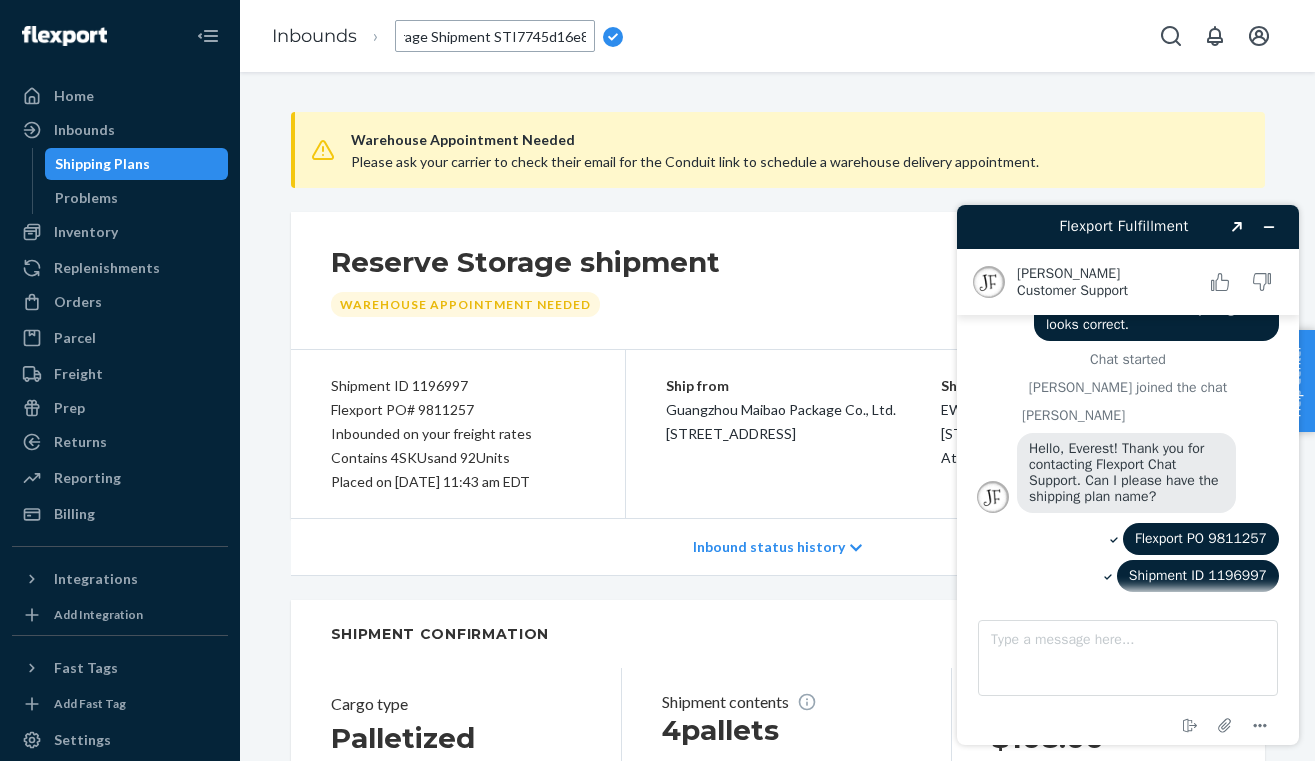 click on "Reserve Storage Shipment STI7745d16e81" at bounding box center (495, 36) 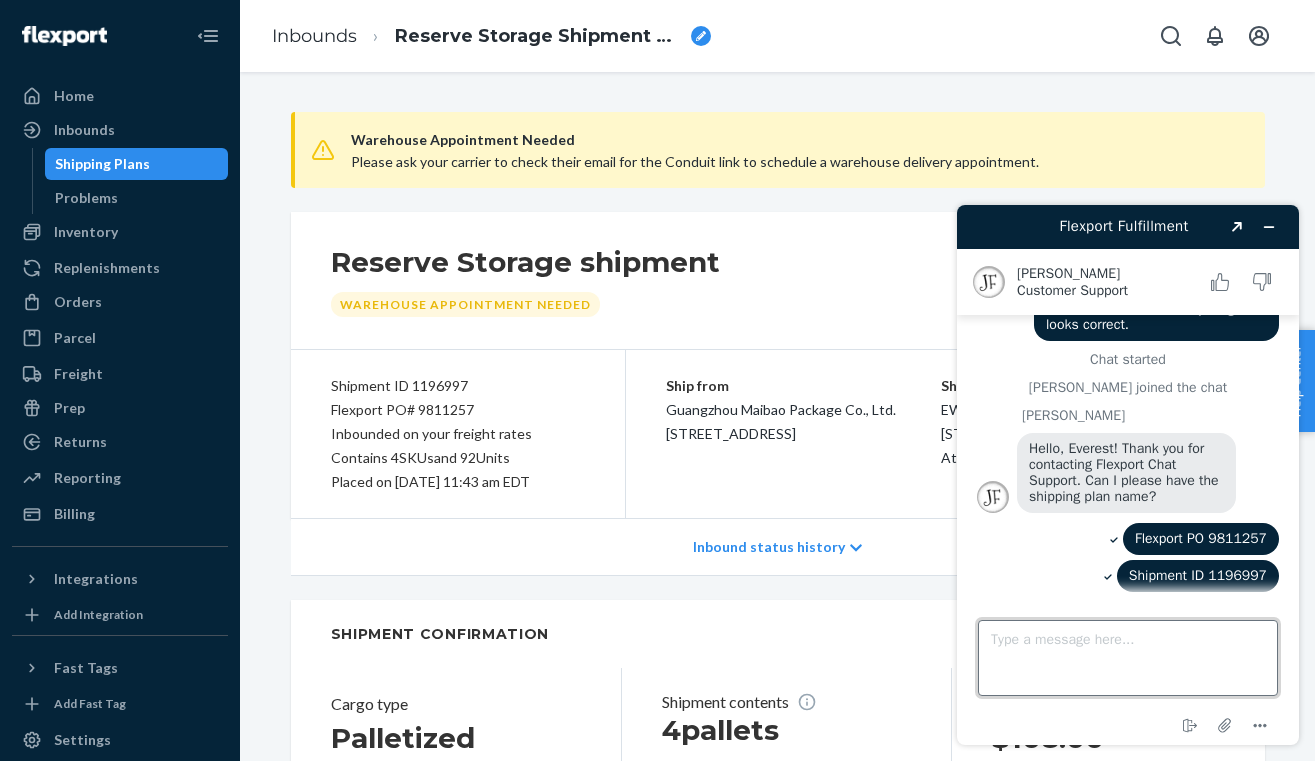 click on "Type a message here..." at bounding box center (1128, 658) 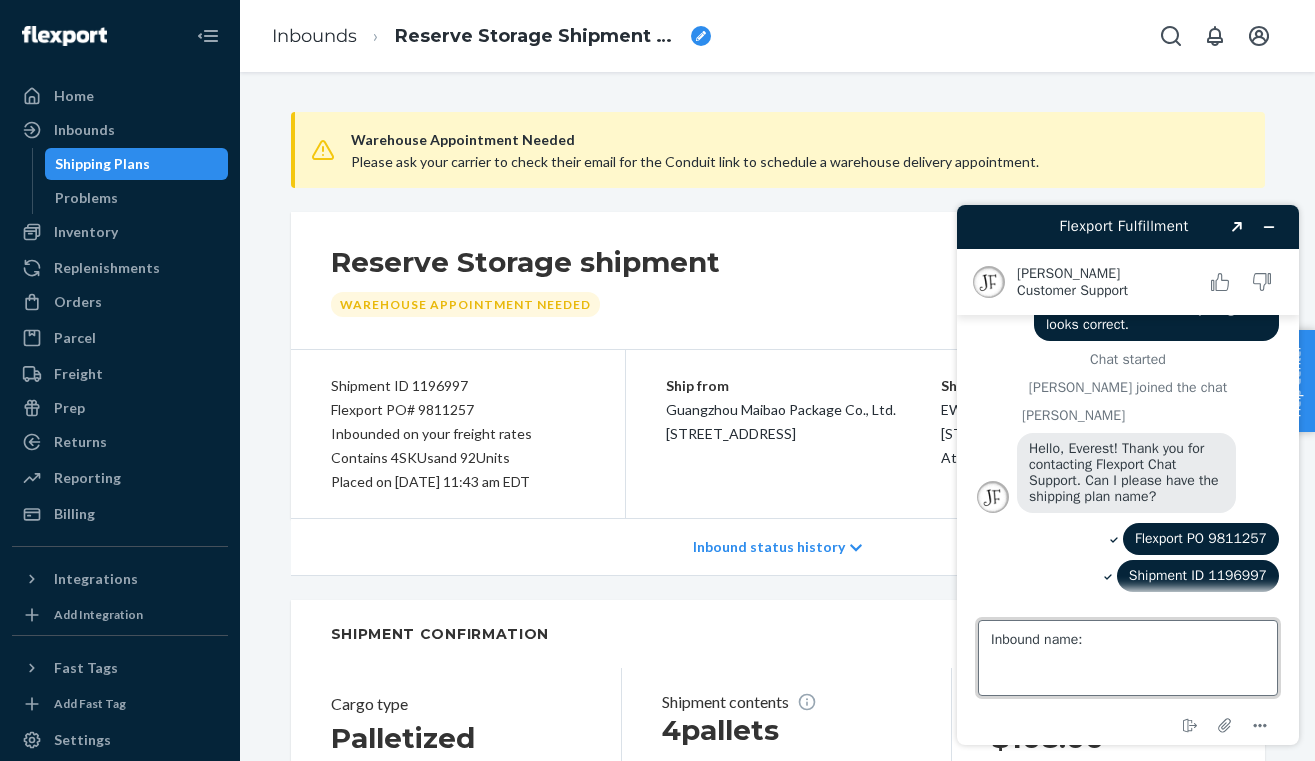 paste on "Reserve Storage Shipment STI7745d16e81" 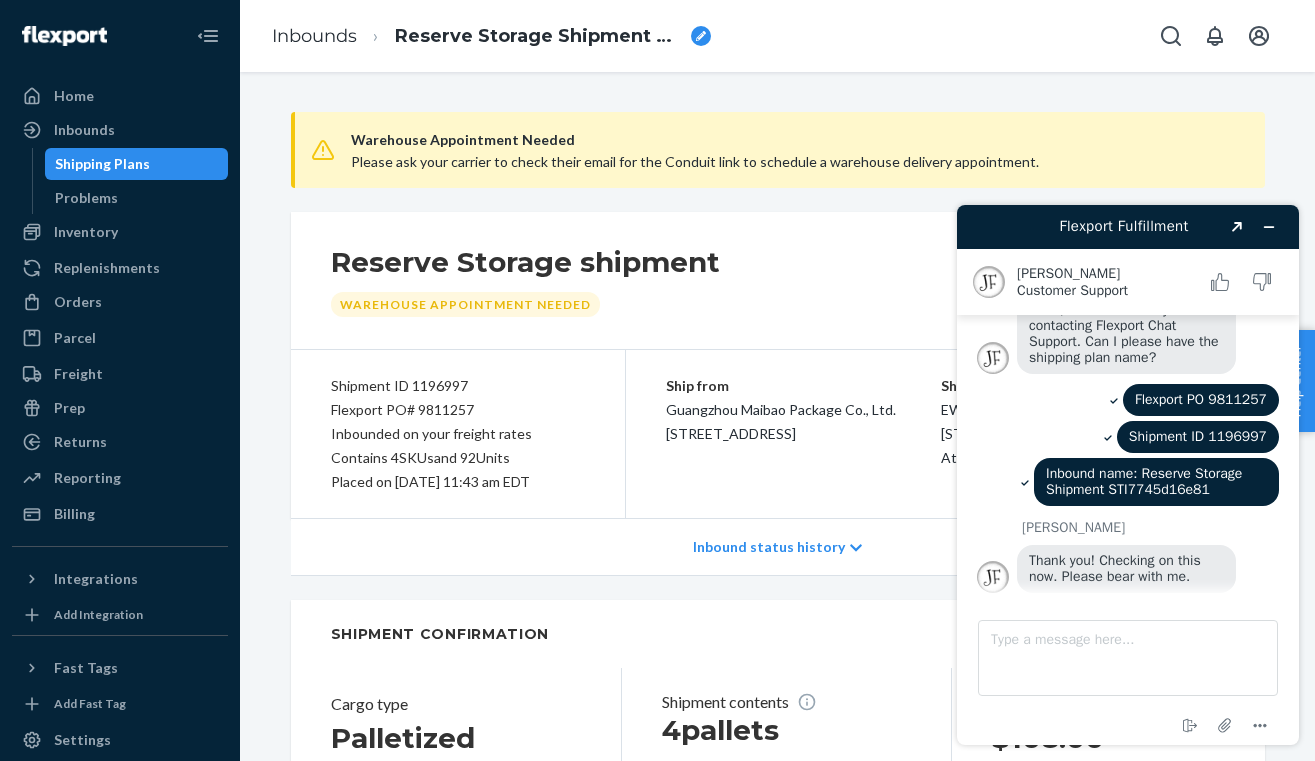 scroll, scrollTop: 224, scrollLeft: 0, axis: vertical 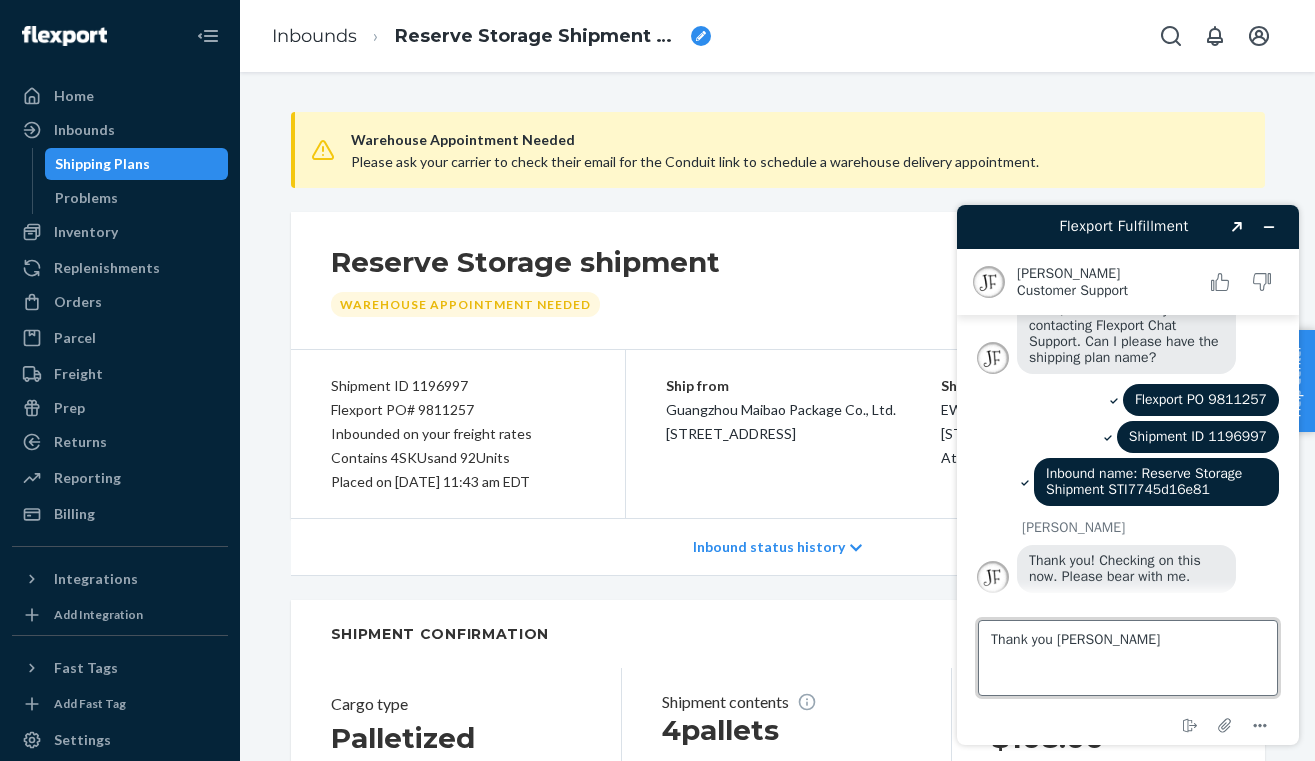 type on "Thank you [PERSON_NAME]!" 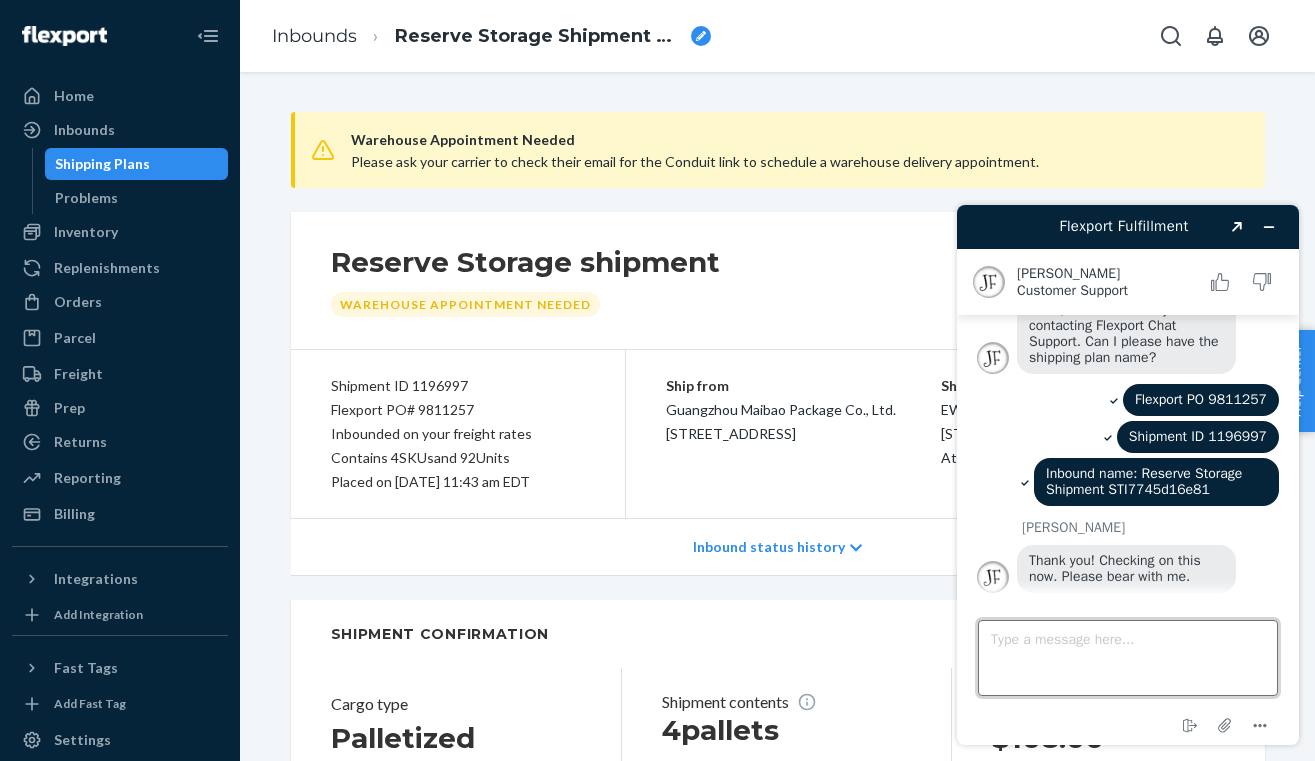 scroll, scrollTop: 266, scrollLeft: 0, axis: vertical 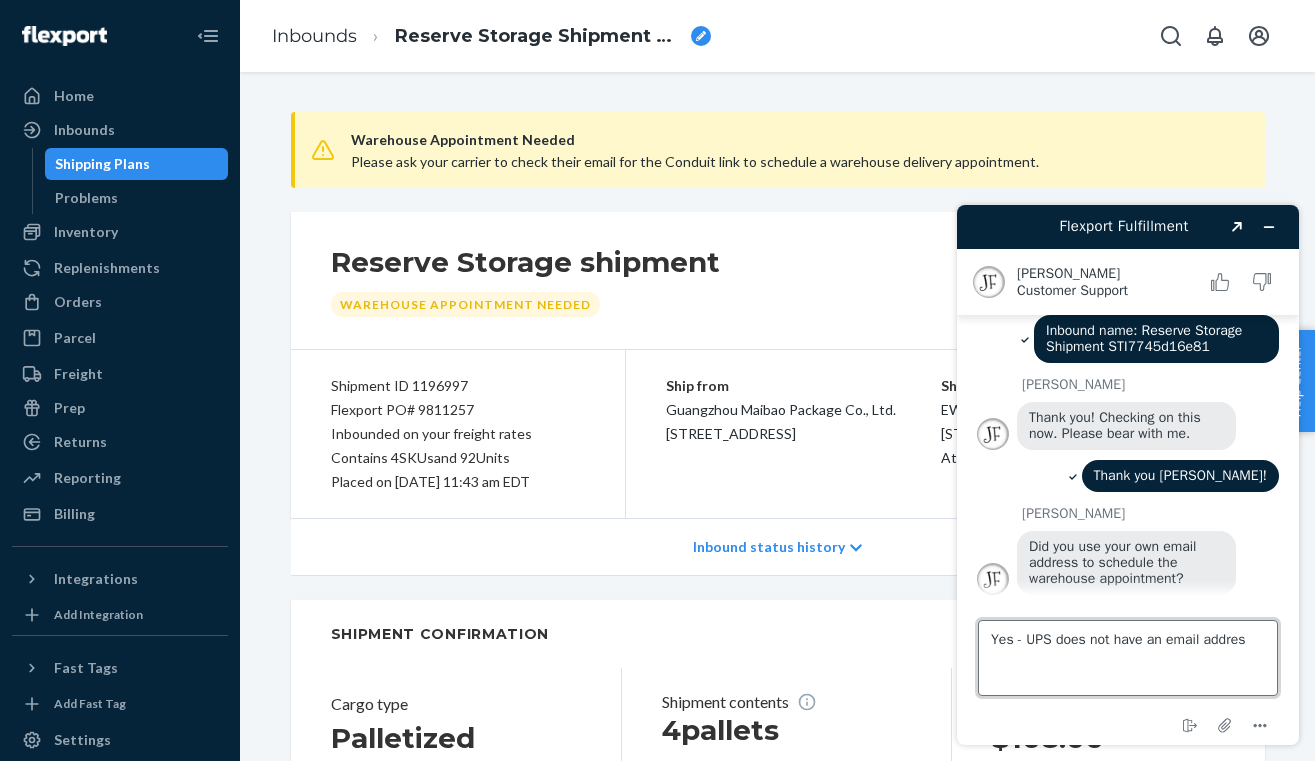 type on "Yes - UPS does not have an email address" 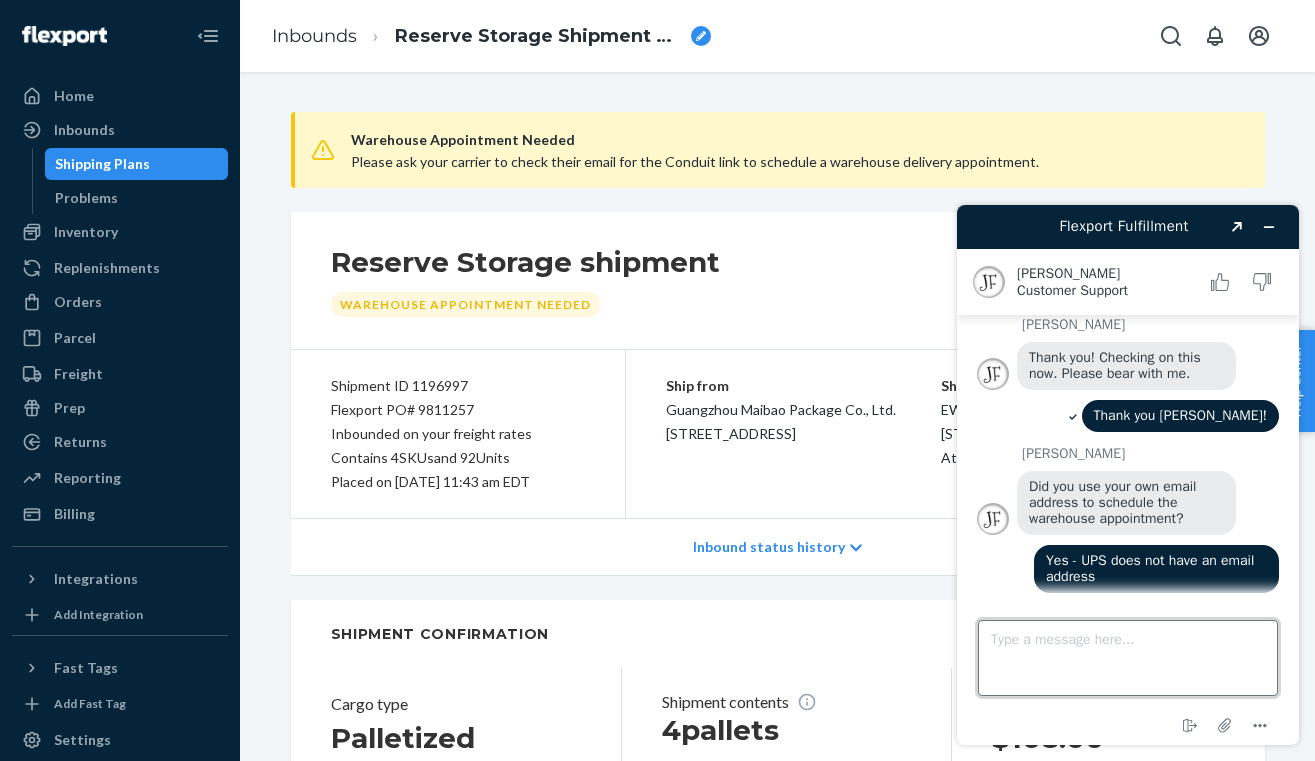 scroll, scrollTop: 425, scrollLeft: 0, axis: vertical 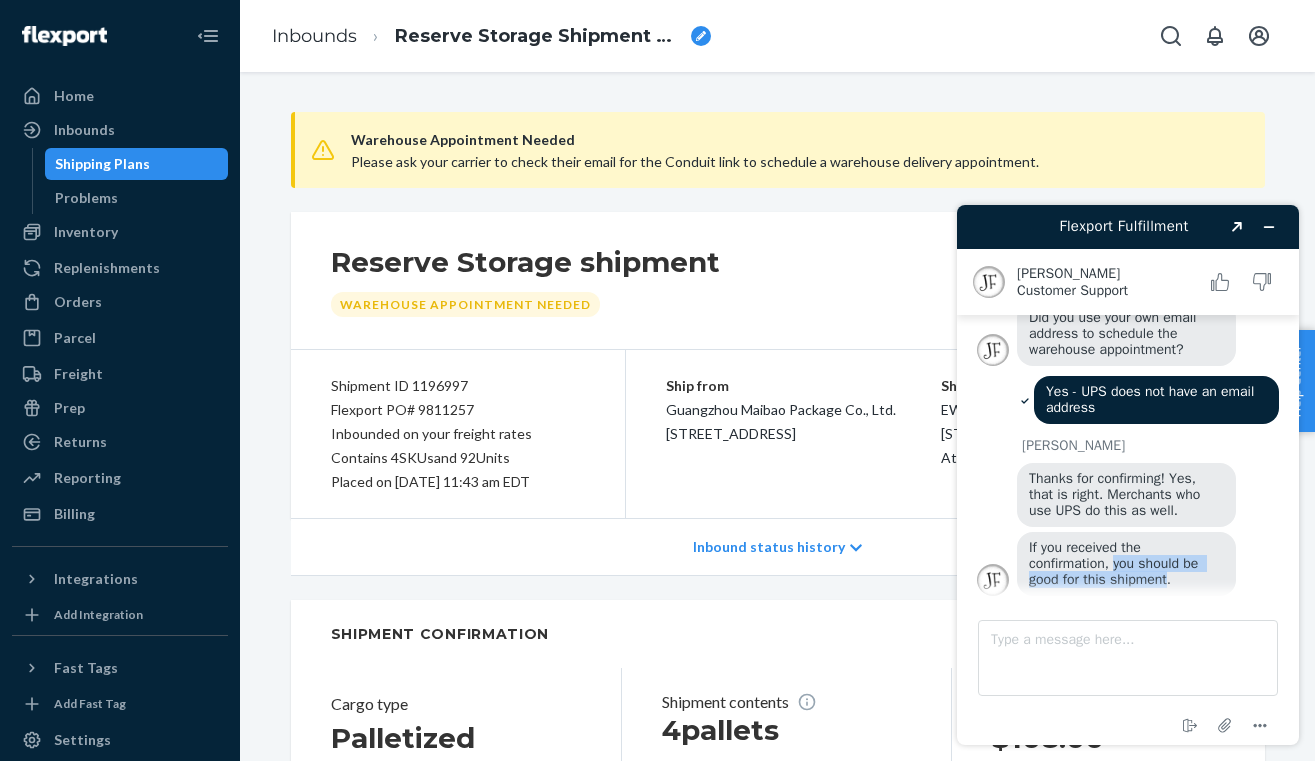 drag, startPoint x: 1119, startPoint y: 560, endPoint x: 1173, endPoint y: 568, distance: 54.589375 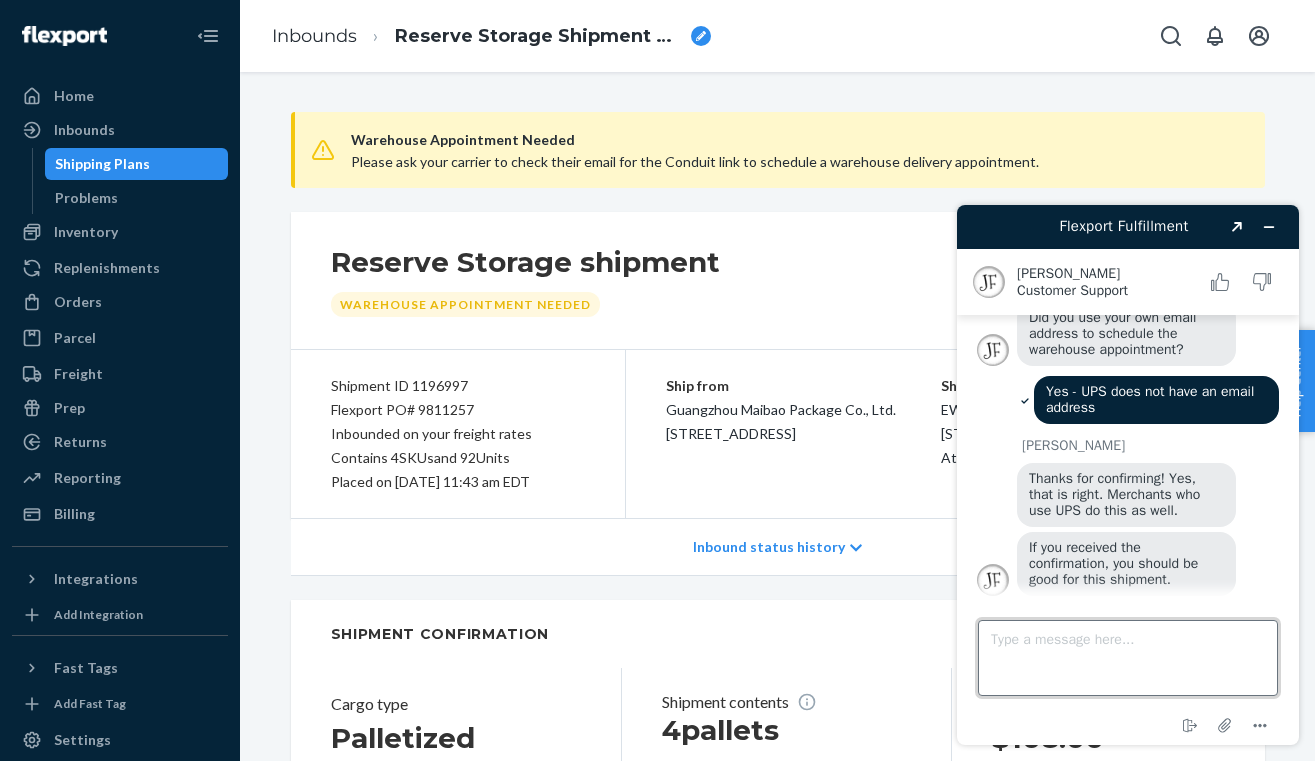 click on "Type a message here..." at bounding box center [1128, 658] 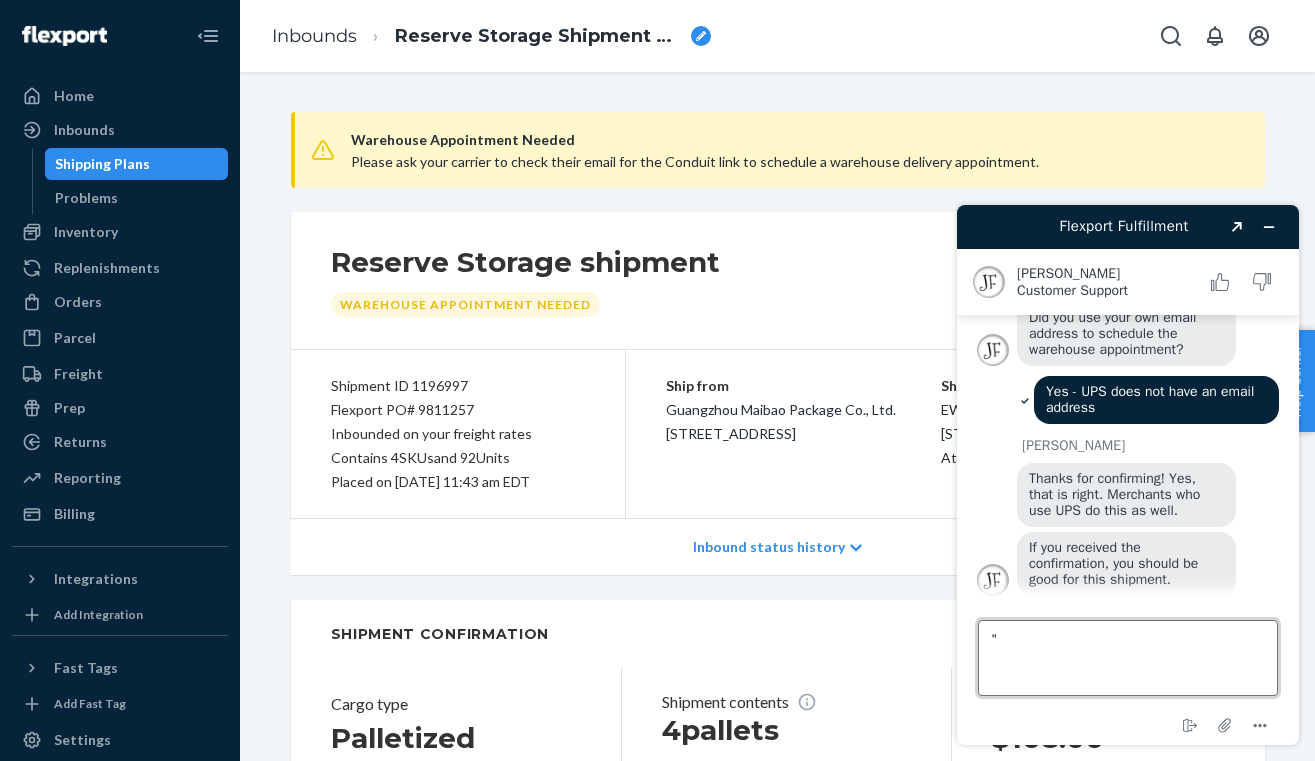 paste on "you should be good for this shipment" 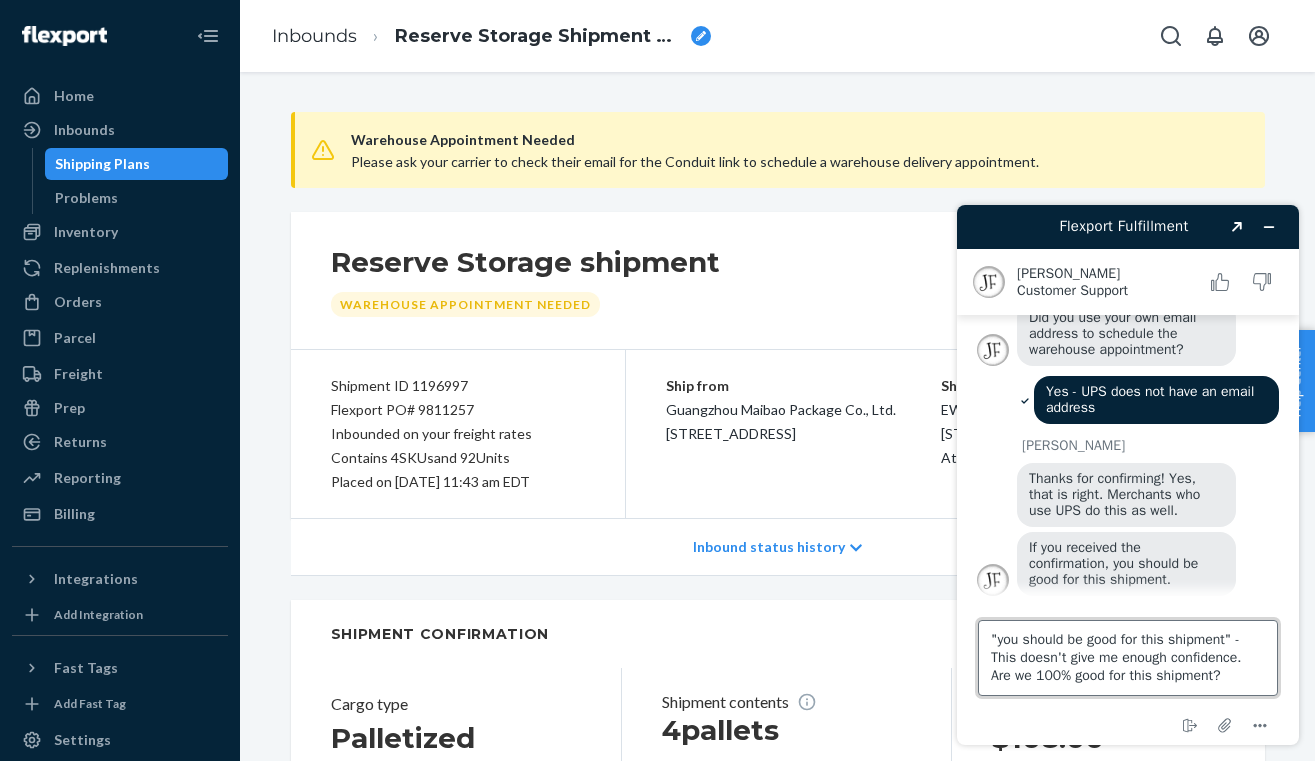 click on ""you should be good for this shipment" - This doesn't give me enough confidence. Are we 100% good for this shipment?" at bounding box center (1128, 658) 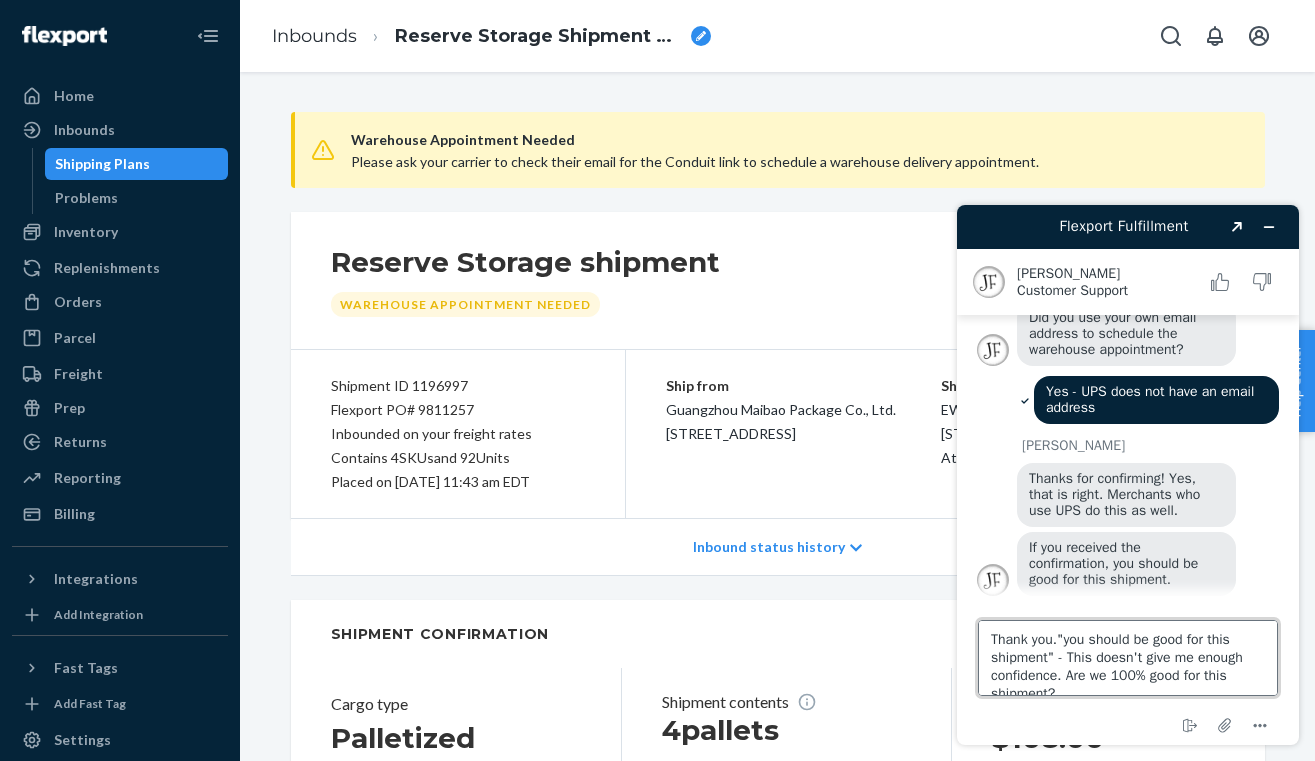 type on "Thank you. "you should be good for this shipment" - This doesn't give me enough confidence. Are we 100% good for this shipment?" 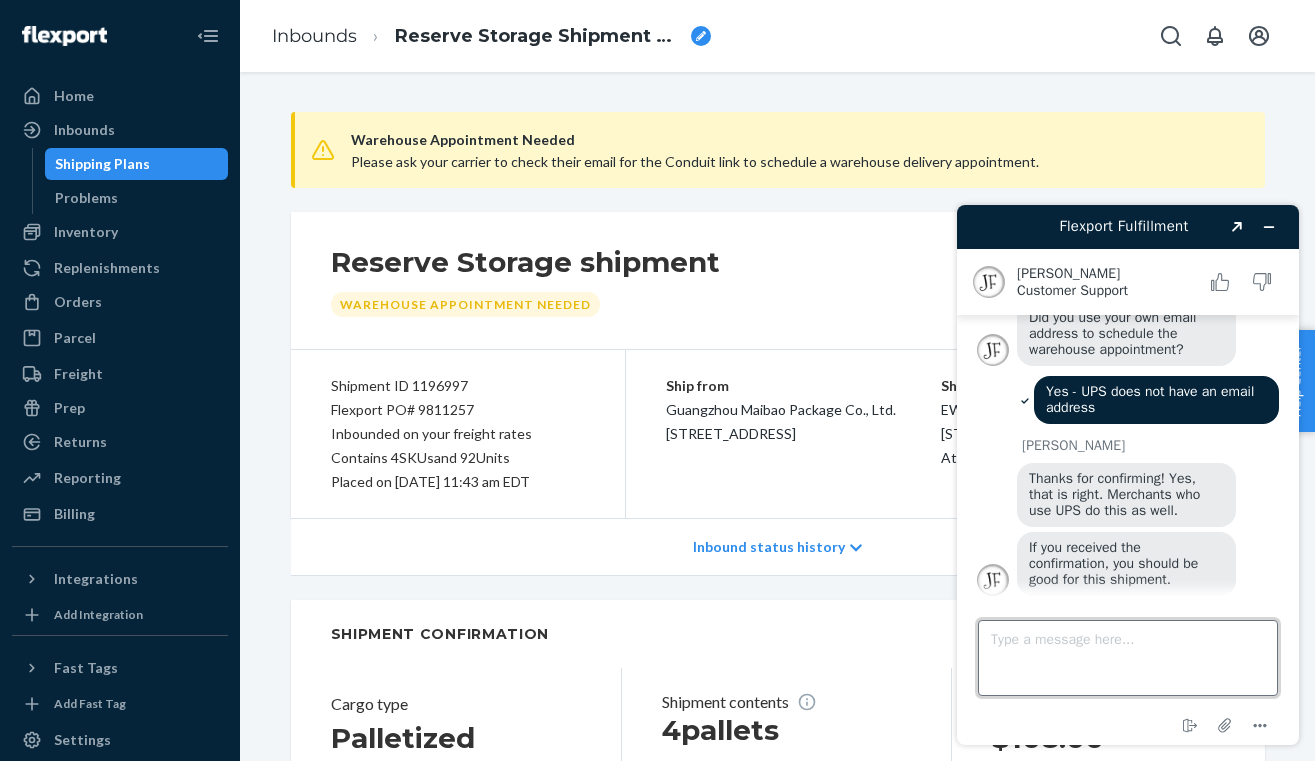scroll, scrollTop: 686, scrollLeft: 0, axis: vertical 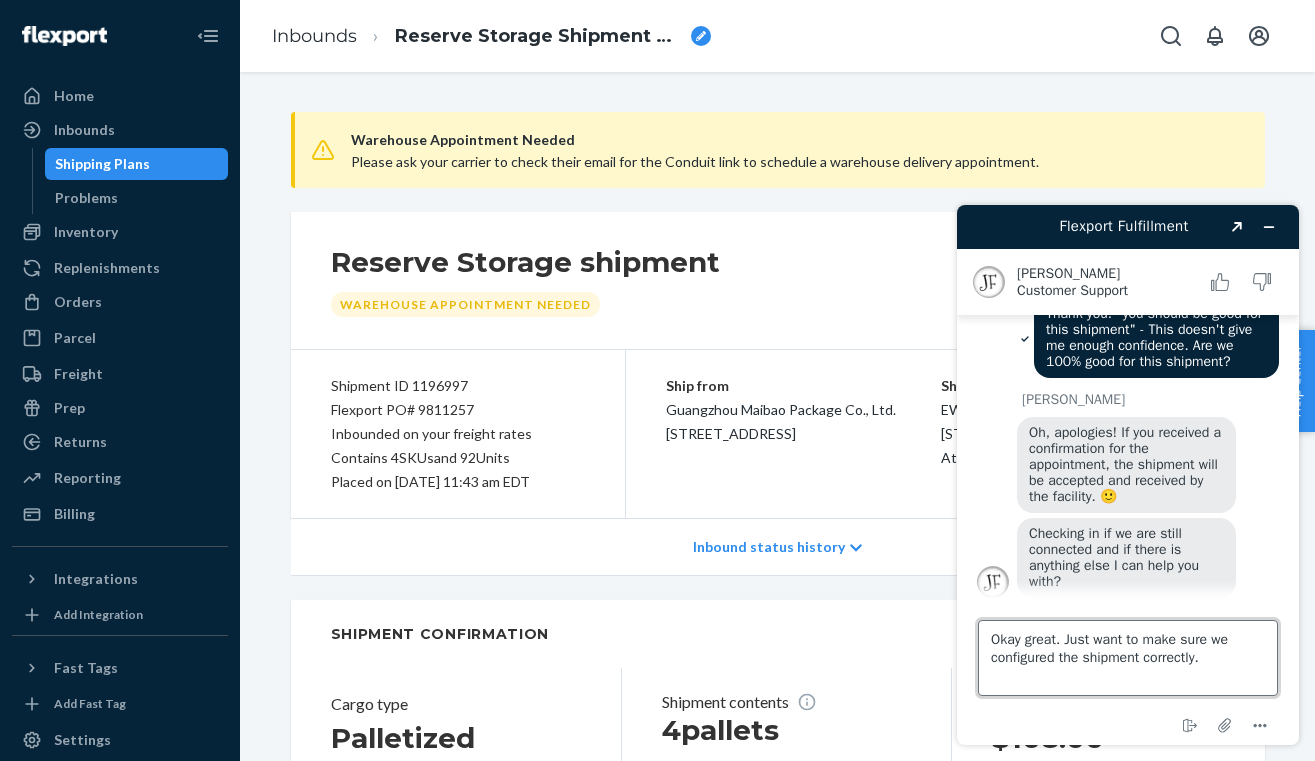 type on "Okay great. Just want to make sure we configured the shipment correctly." 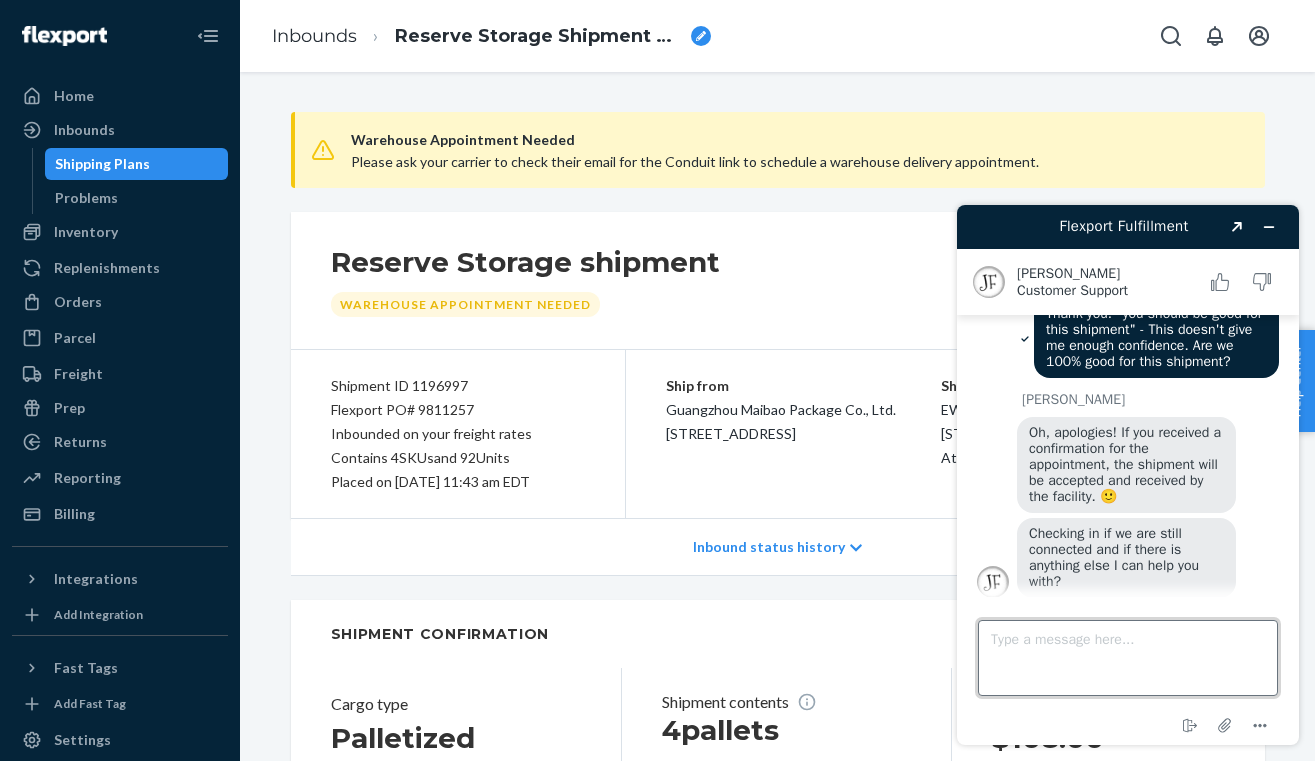scroll, scrollTop: 978, scrollLeft: 0, axis: vertical 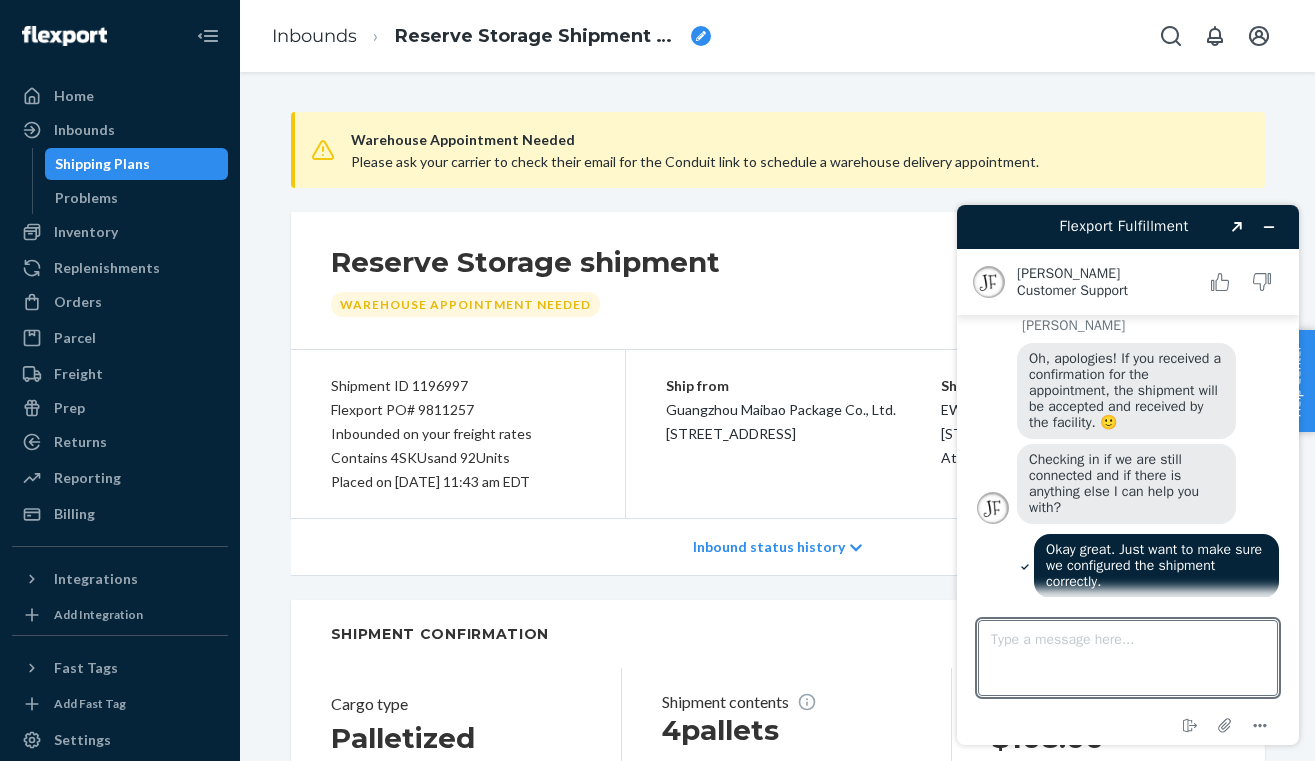 click on "Ship from" at bounding box center [803, 386] 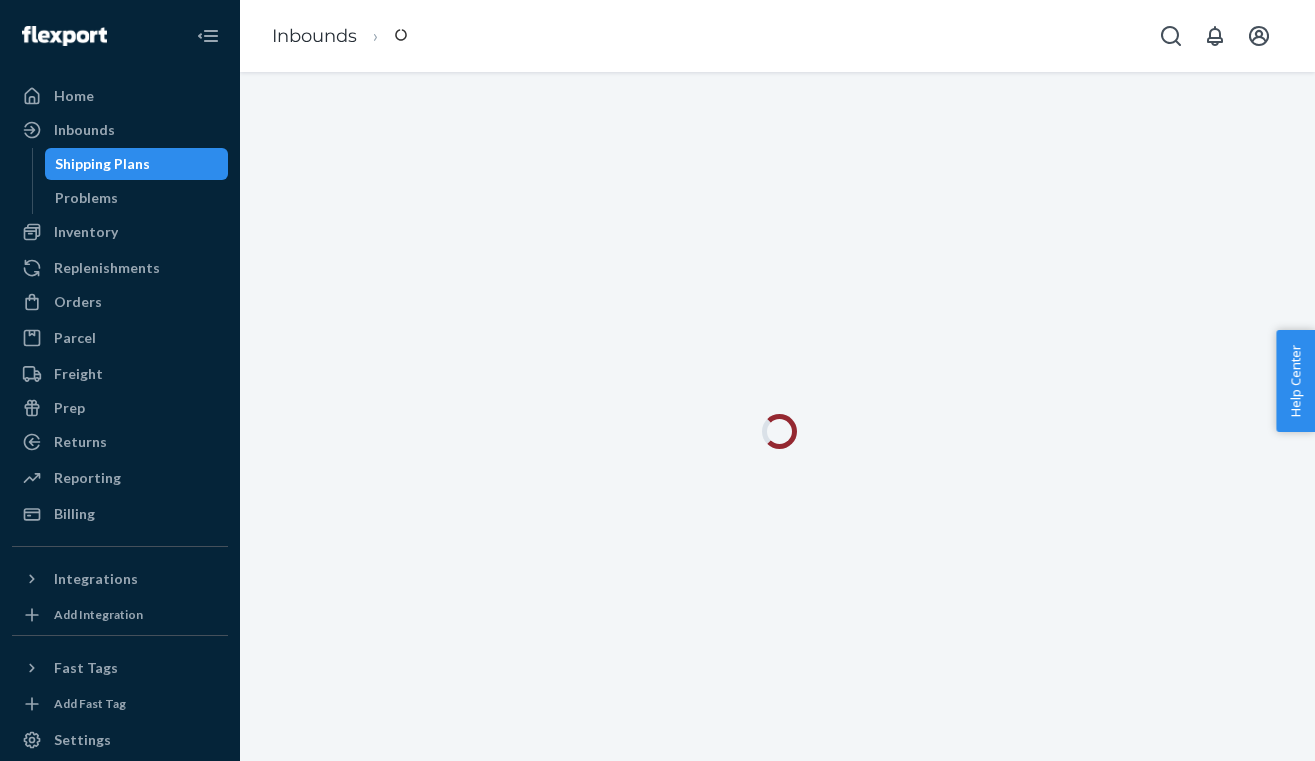 scroll, scrollTop: 0, scrollLeft: 0, axis: both 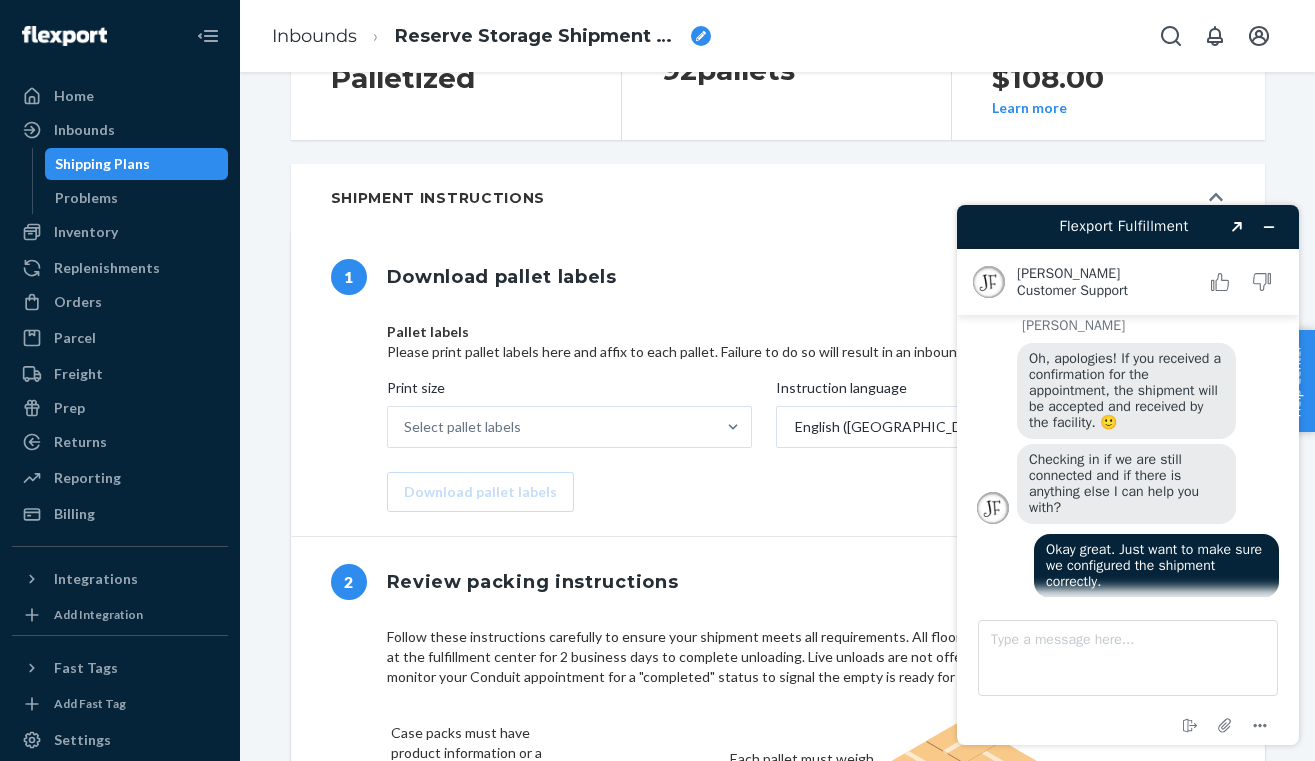 type on "92BJ08865" 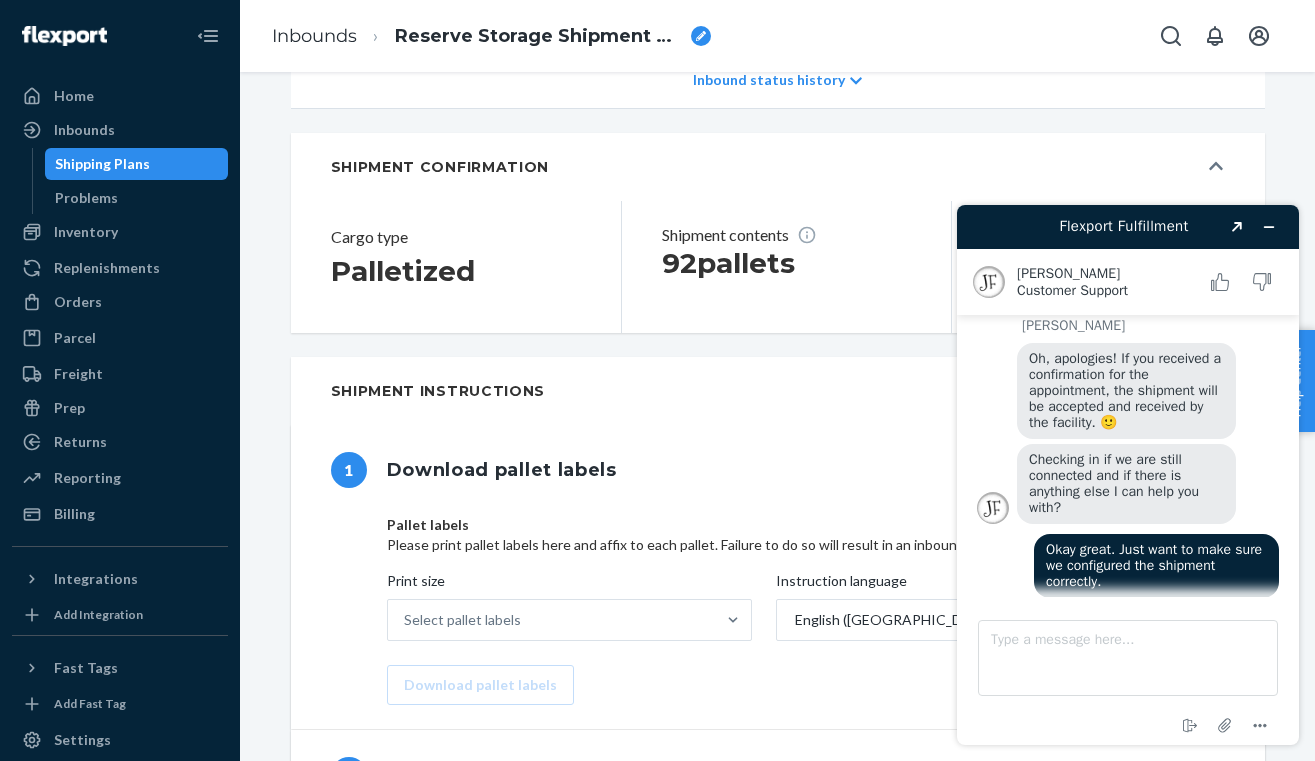 scroll, scrollTop: 0, scrollLeft: 0, axis: both 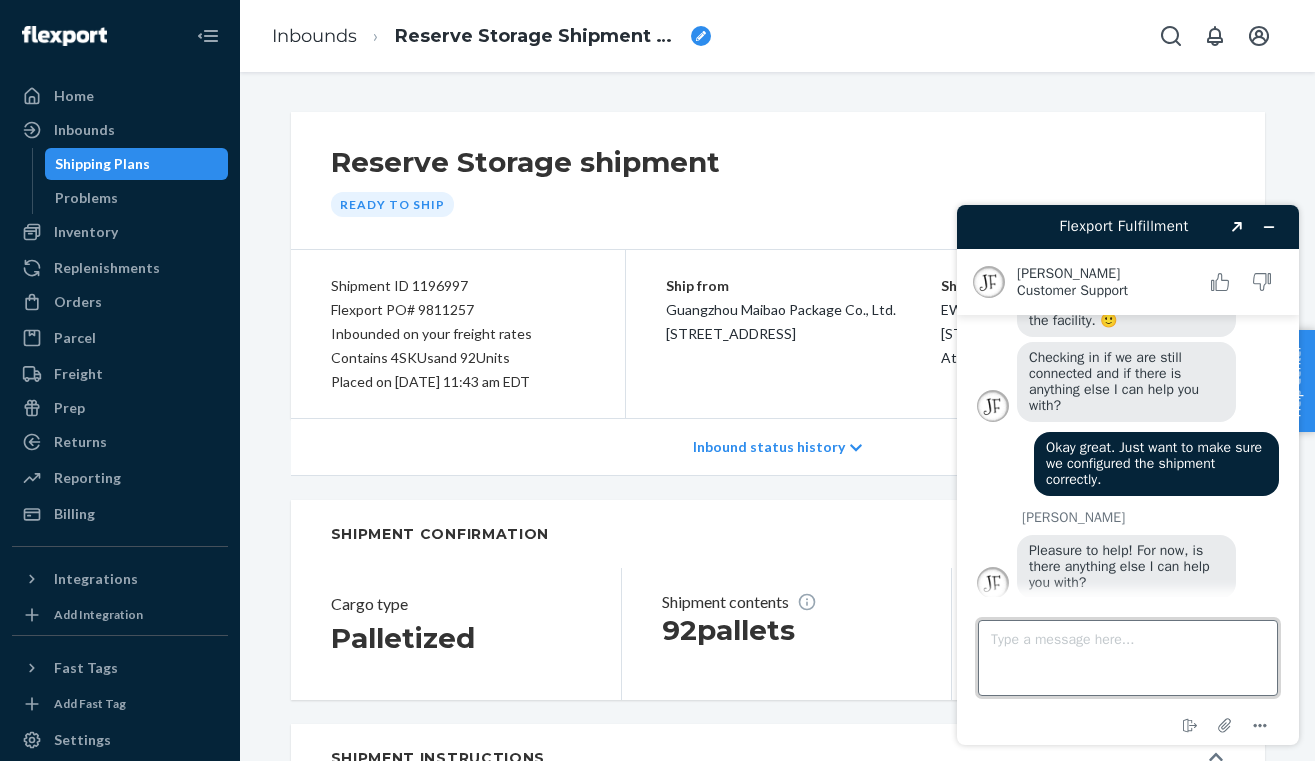 click on "Type a message here..." at bounding box center [1128, 658] 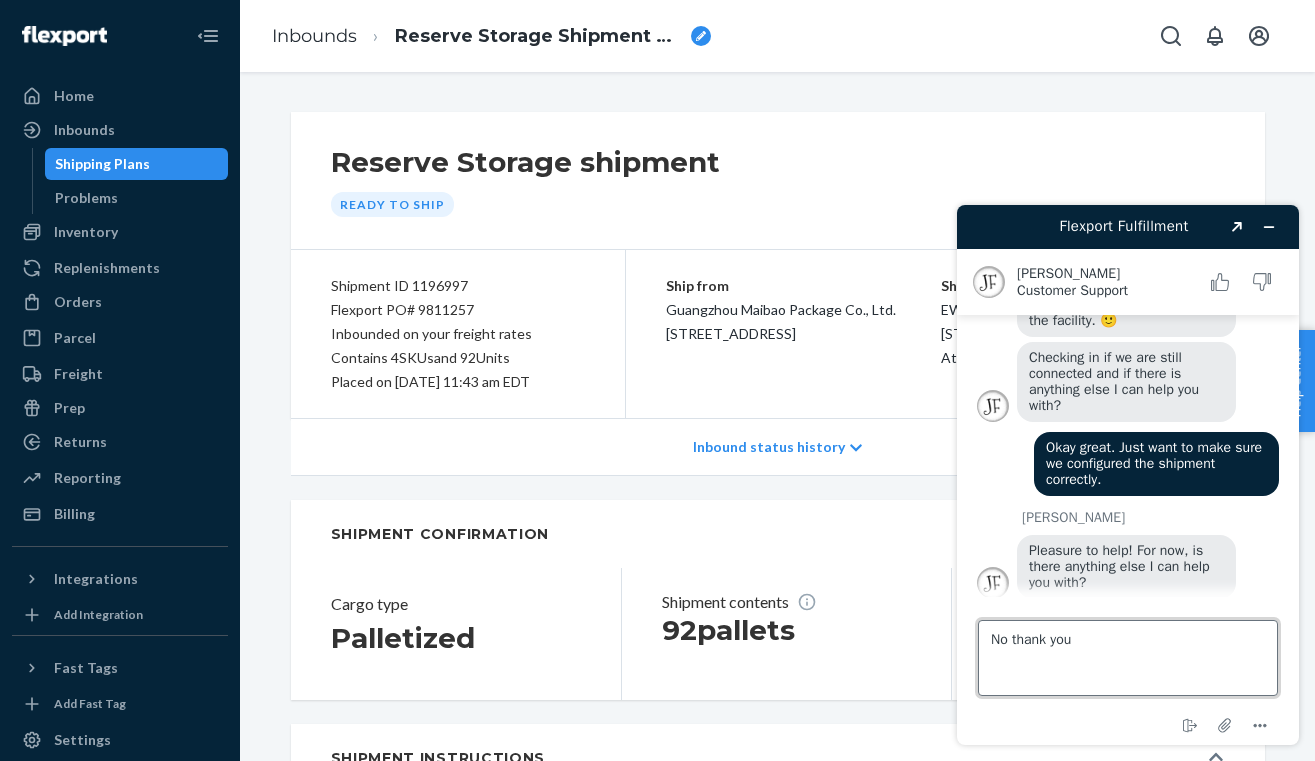 type on "No thank you." 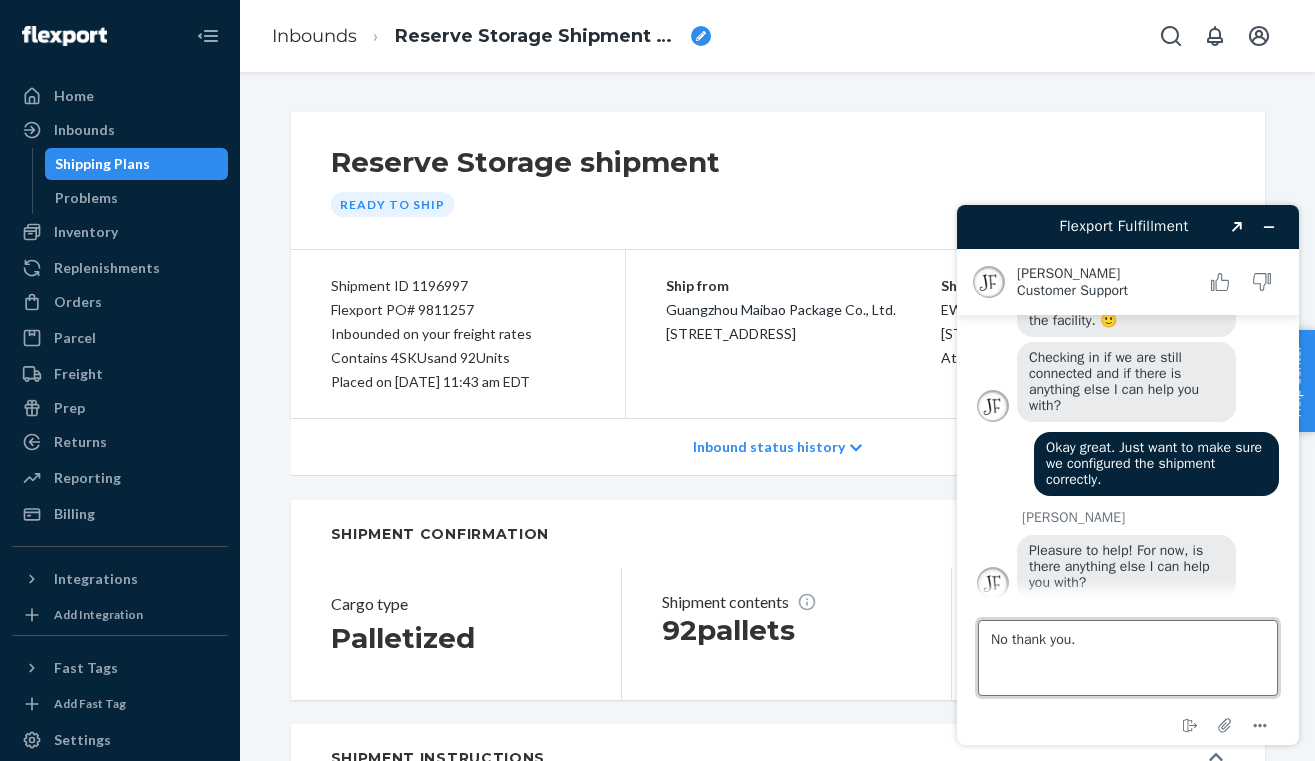 scroll, scrollTop: 1127, scrollLeft: 0, axis: vertical 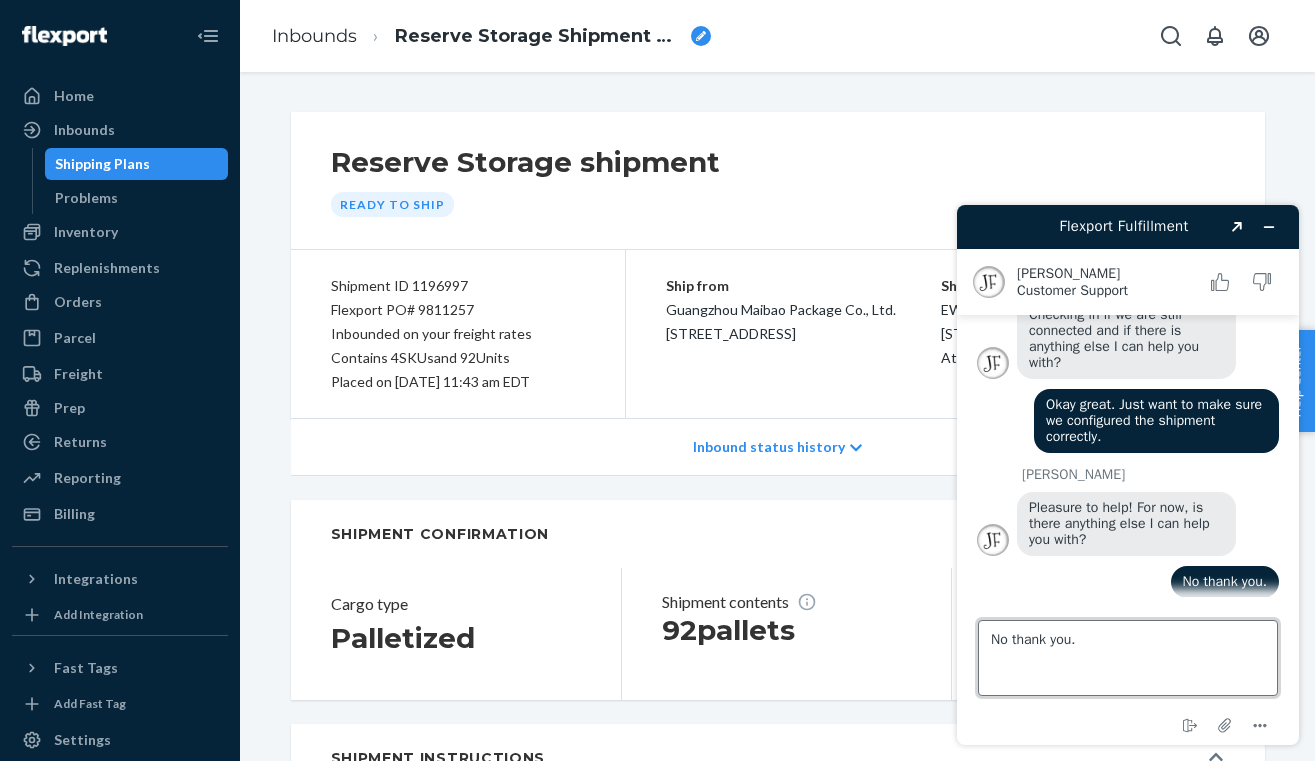 type 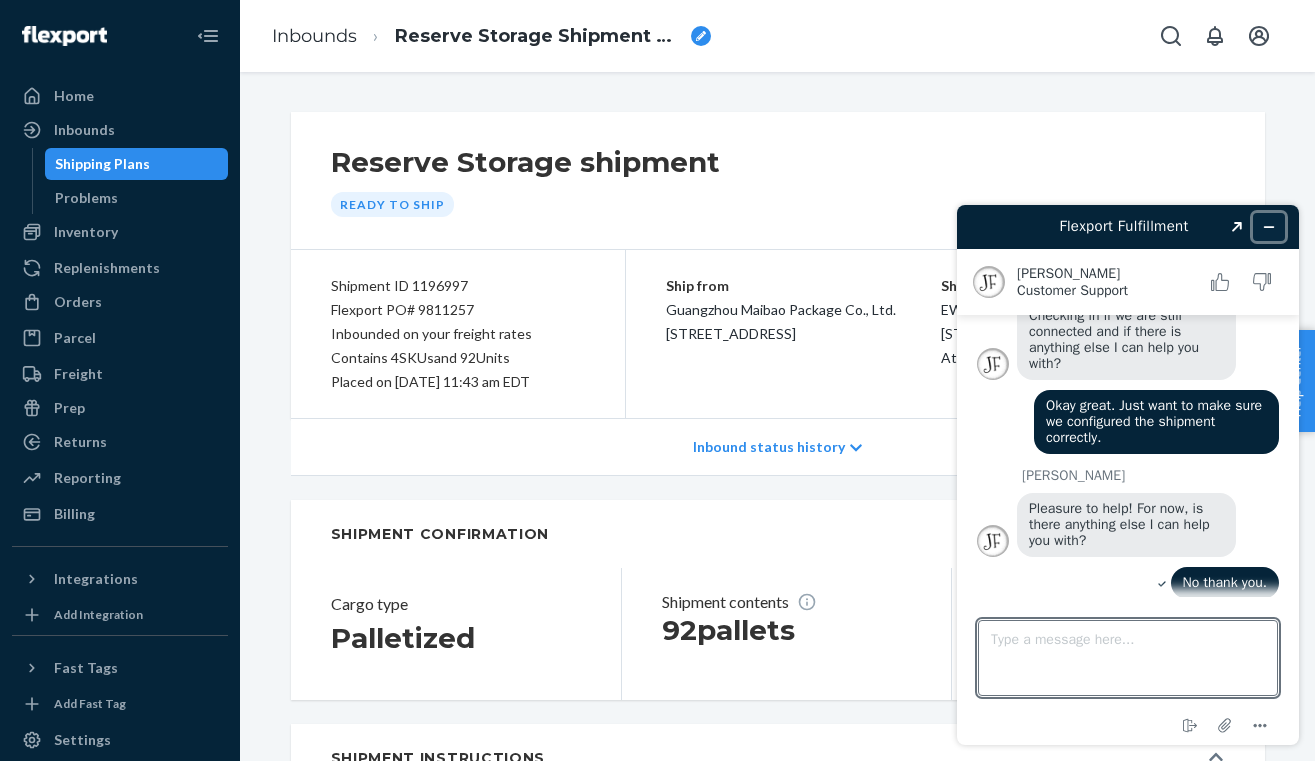 click 